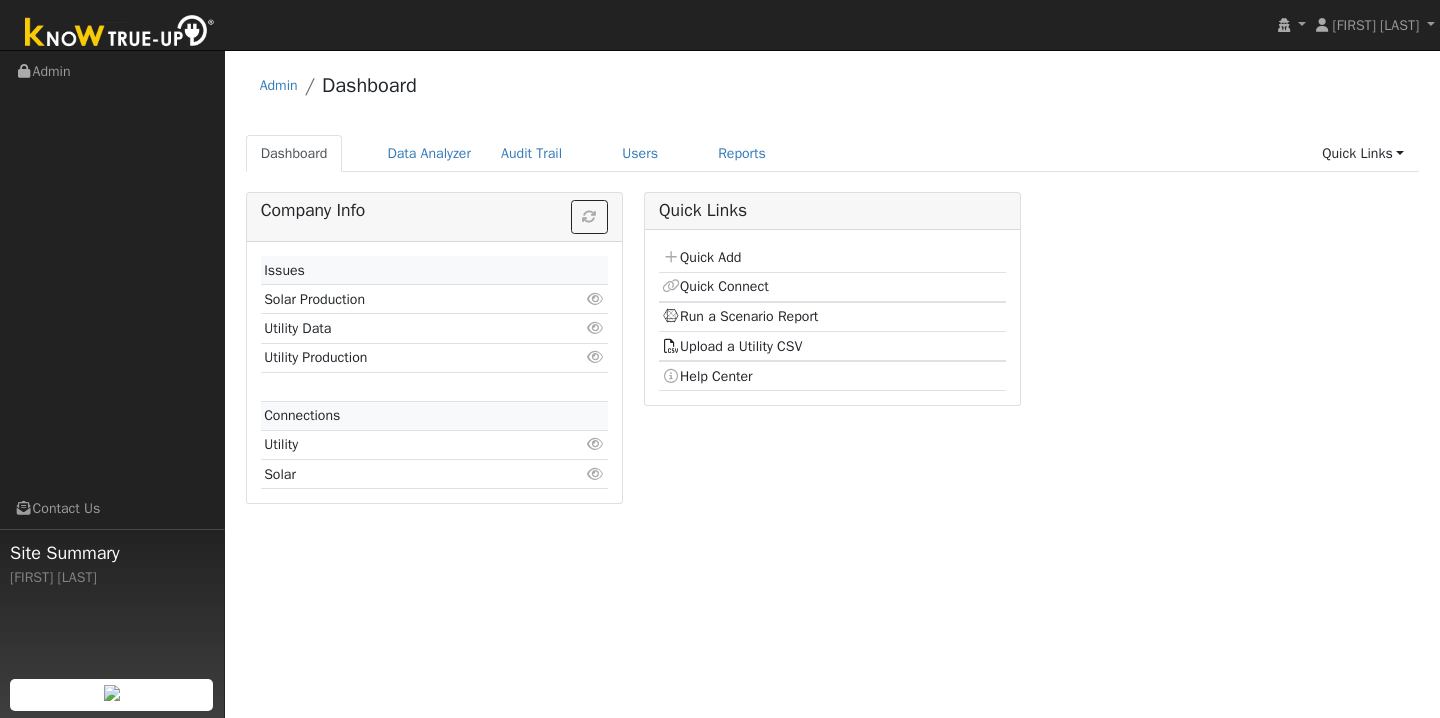 scroll, scrollTop: 0, scrollLeft: 0, axis: both 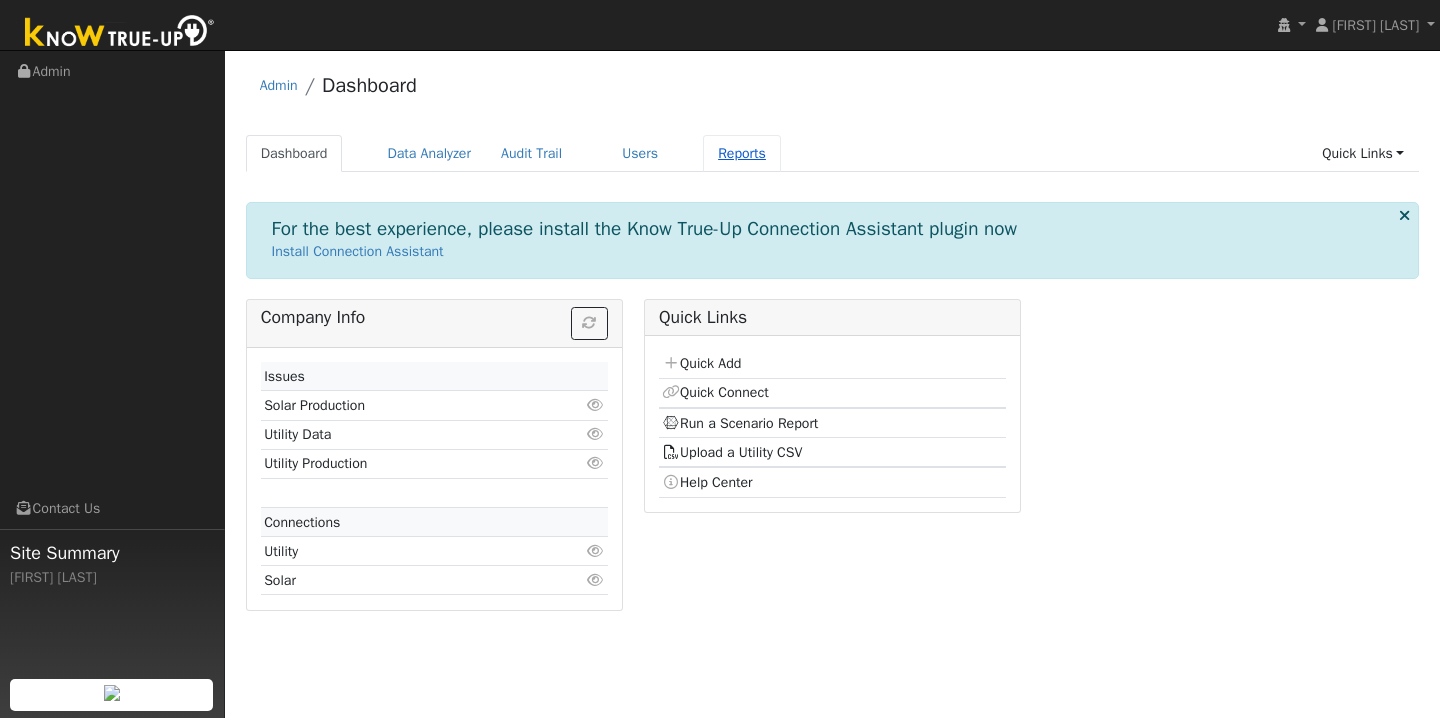click on "Reports" at bounding box center [742, 153] 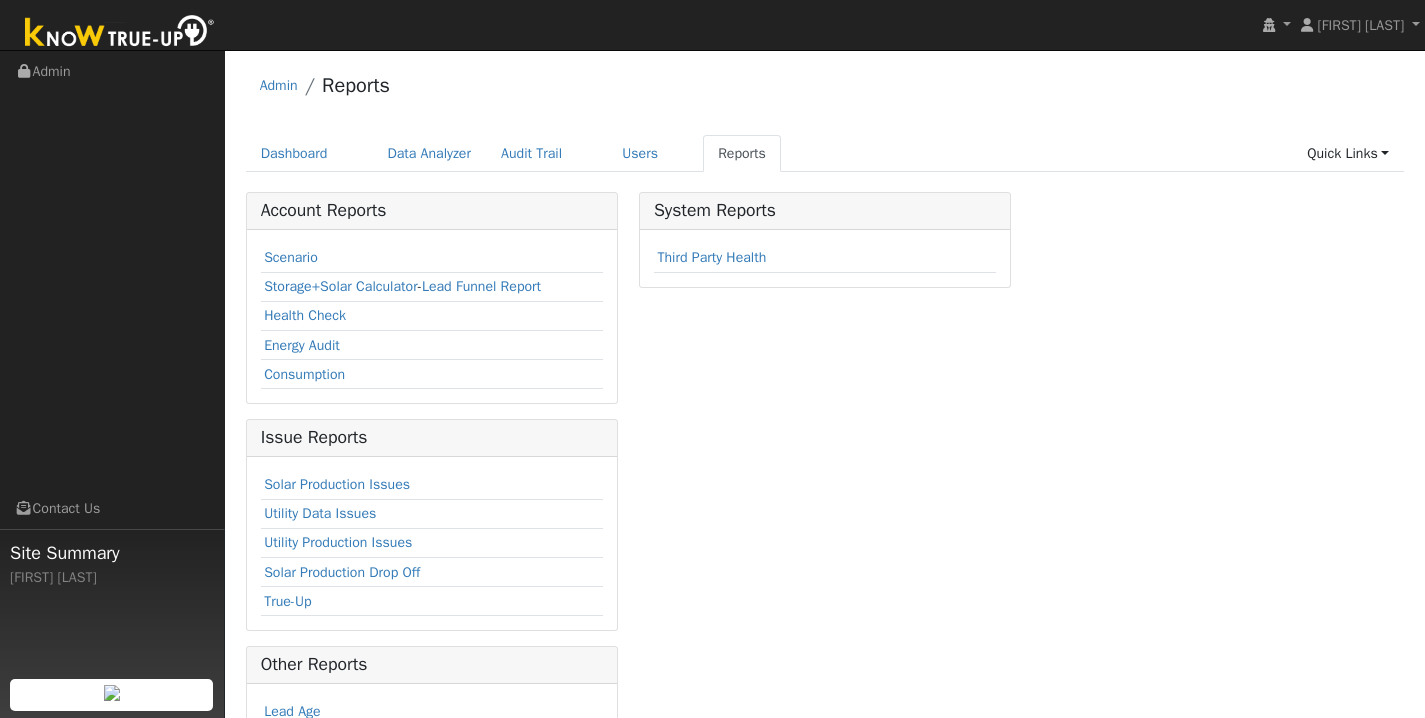 scroll, scrollTop: 0, scrollLeft: 0, axis: both 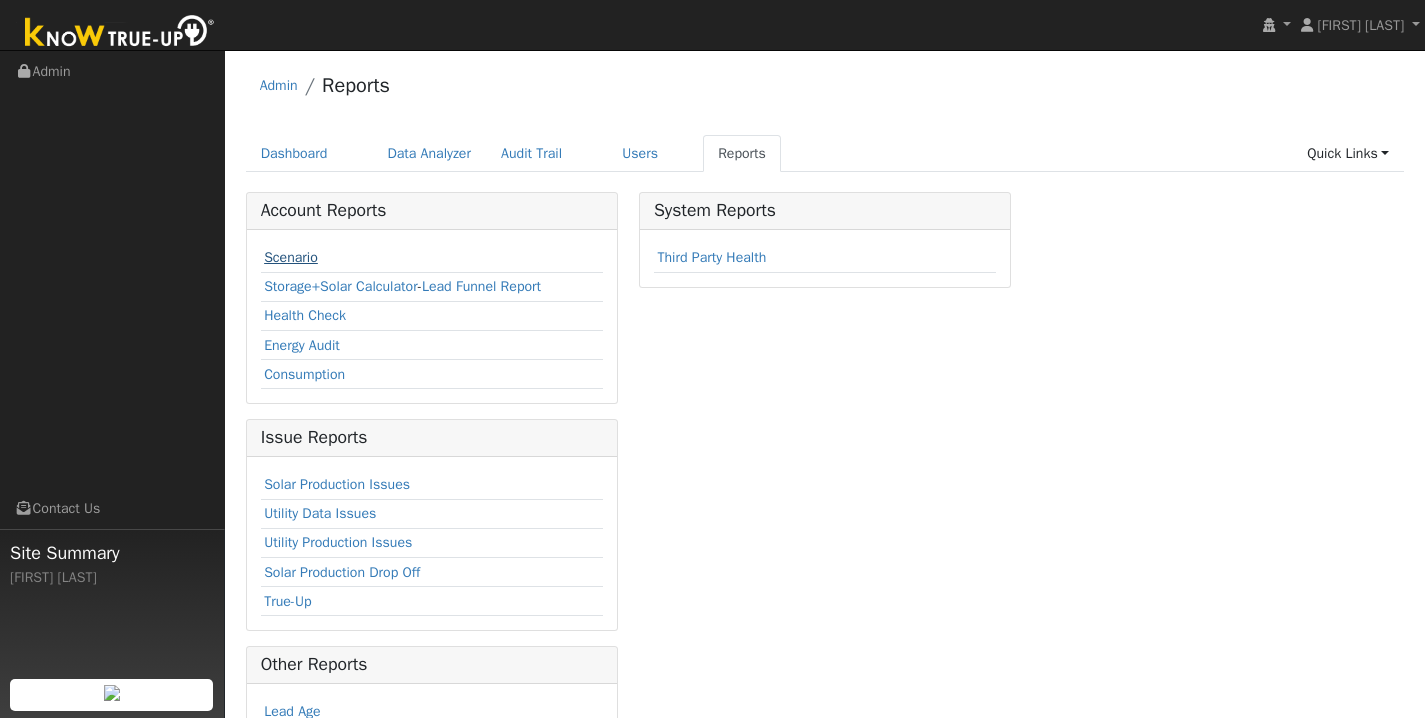 click on "Scenario" at bounding box center [291, 257] 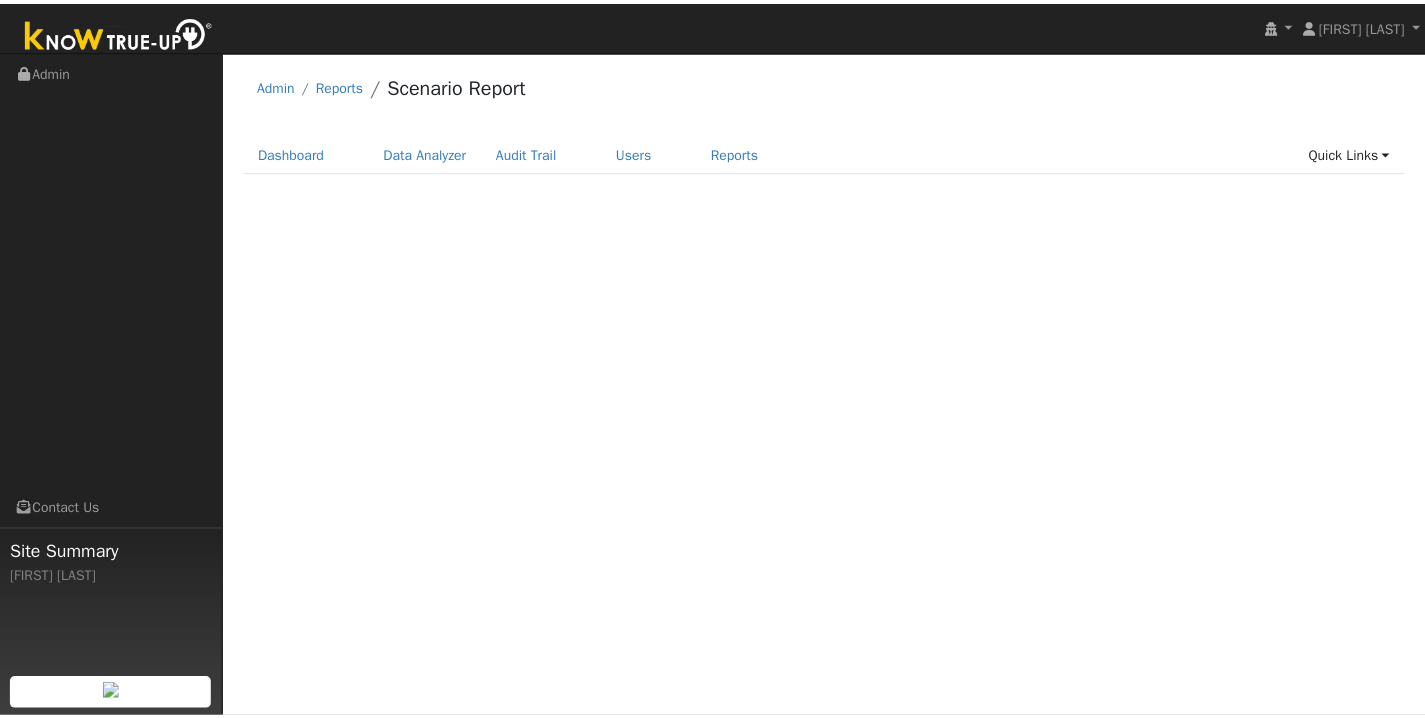 scroll, scrollTop: 0, scrollLeft: 0, axis: both 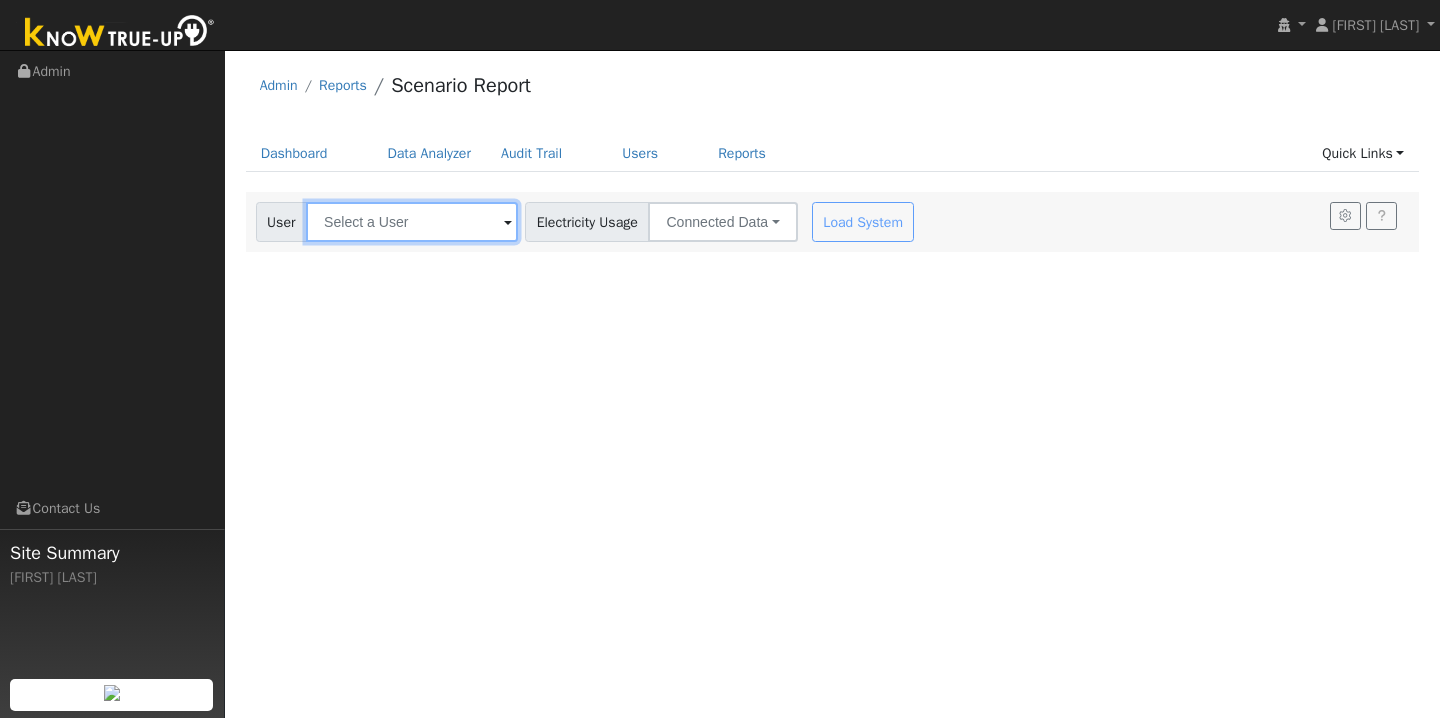 click at bounding box center (412, 222) 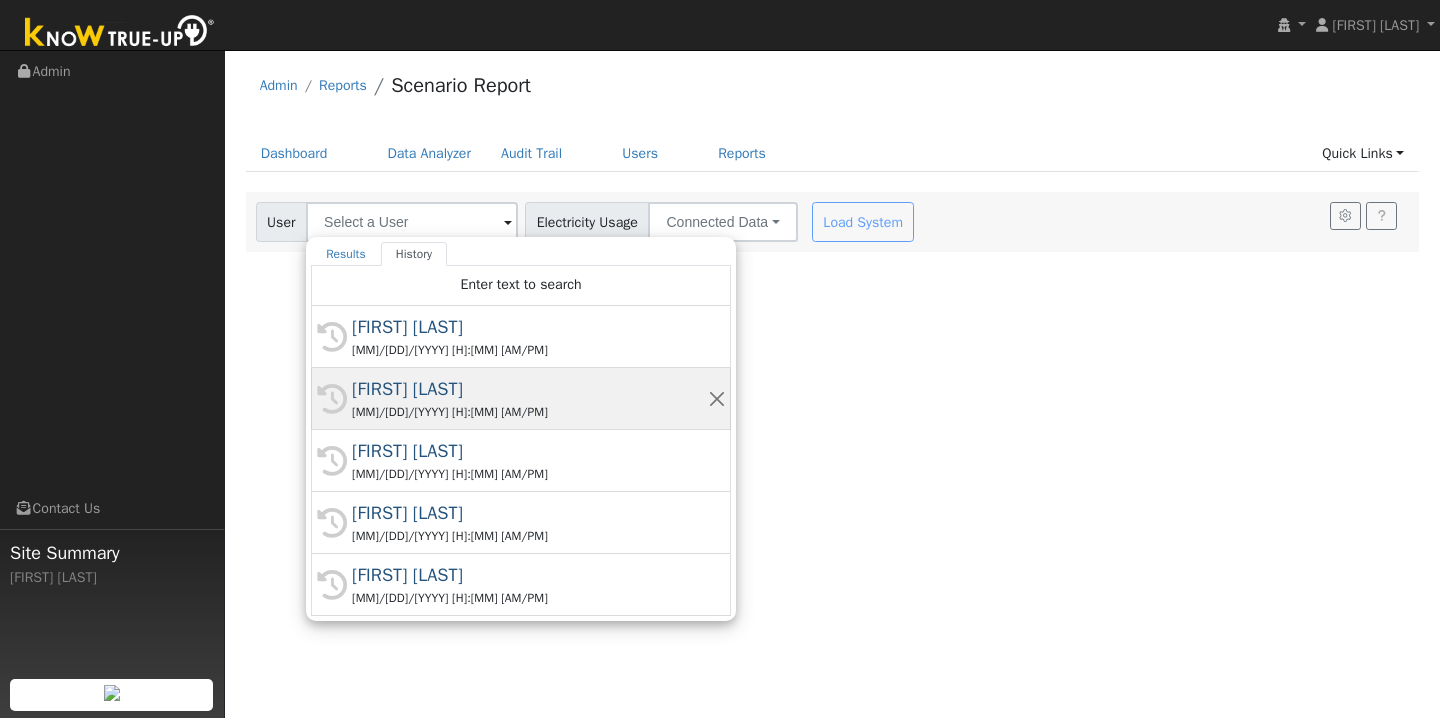 click on "[FIRST] [LAST]" at bounding box center (530, 389) 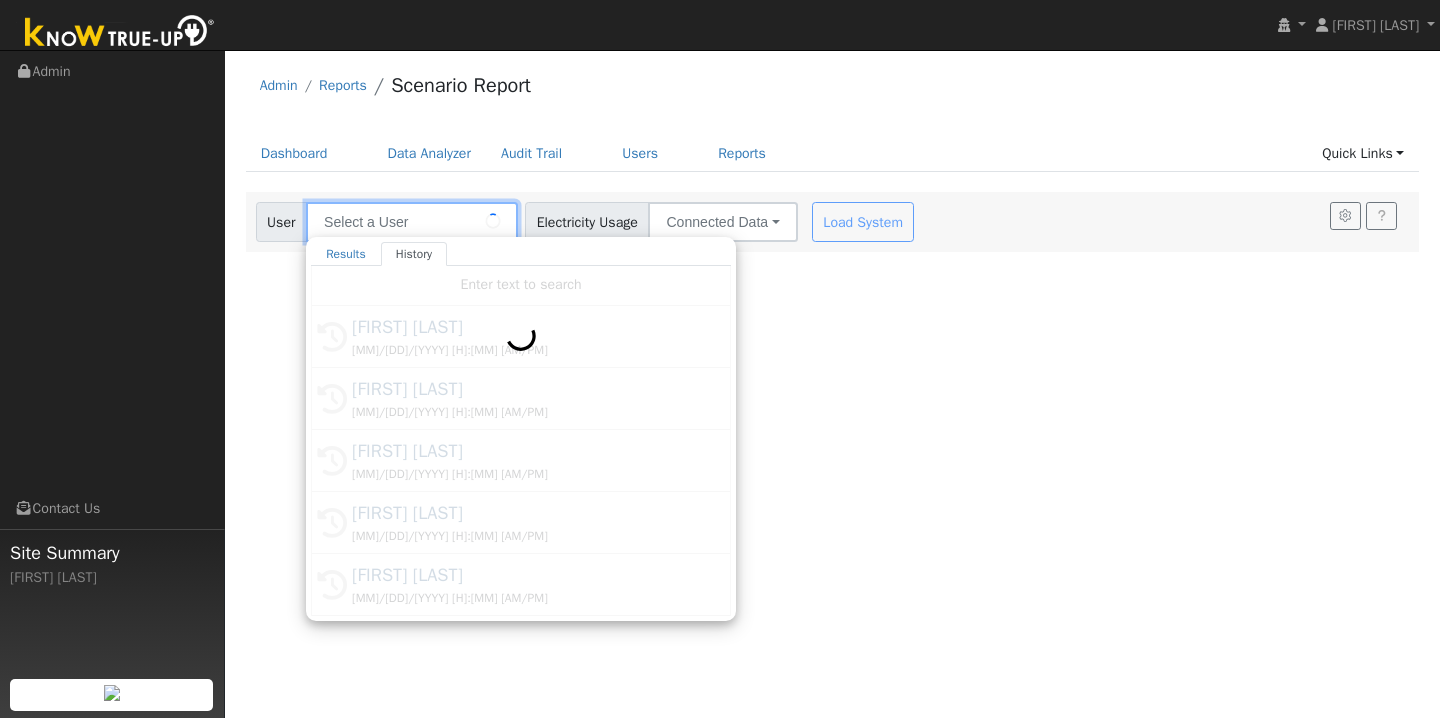type on "[FIRST] [LAST]" 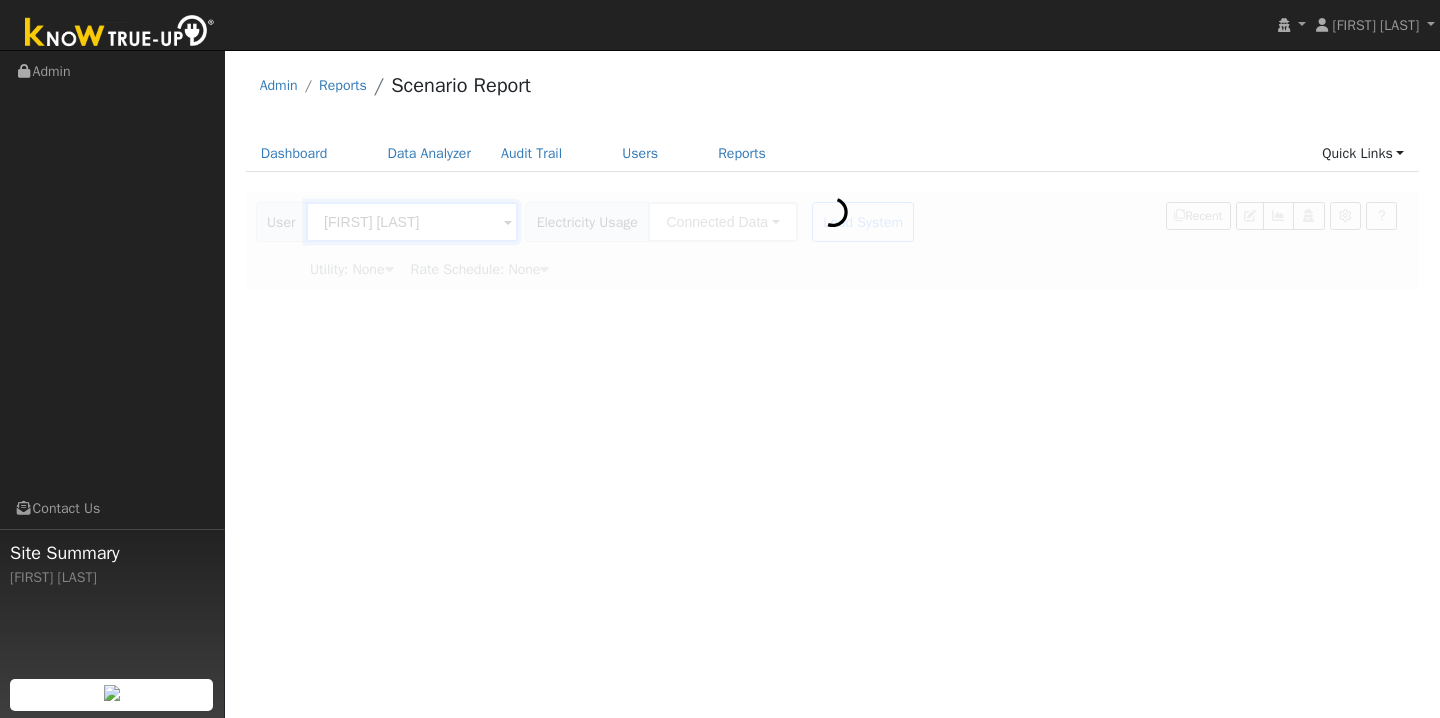 type on "Pacific Gas & Electric" 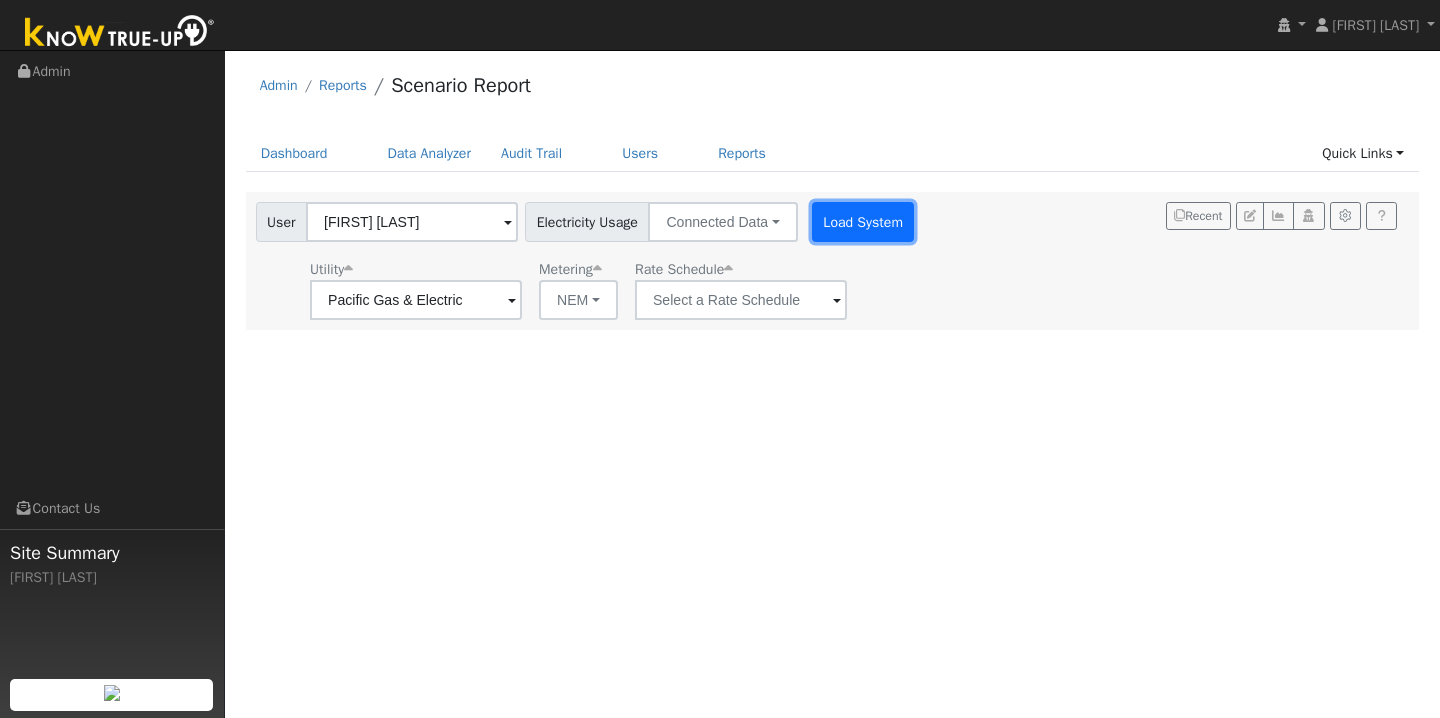 click on "Load System" at bounding box center (863, 222) 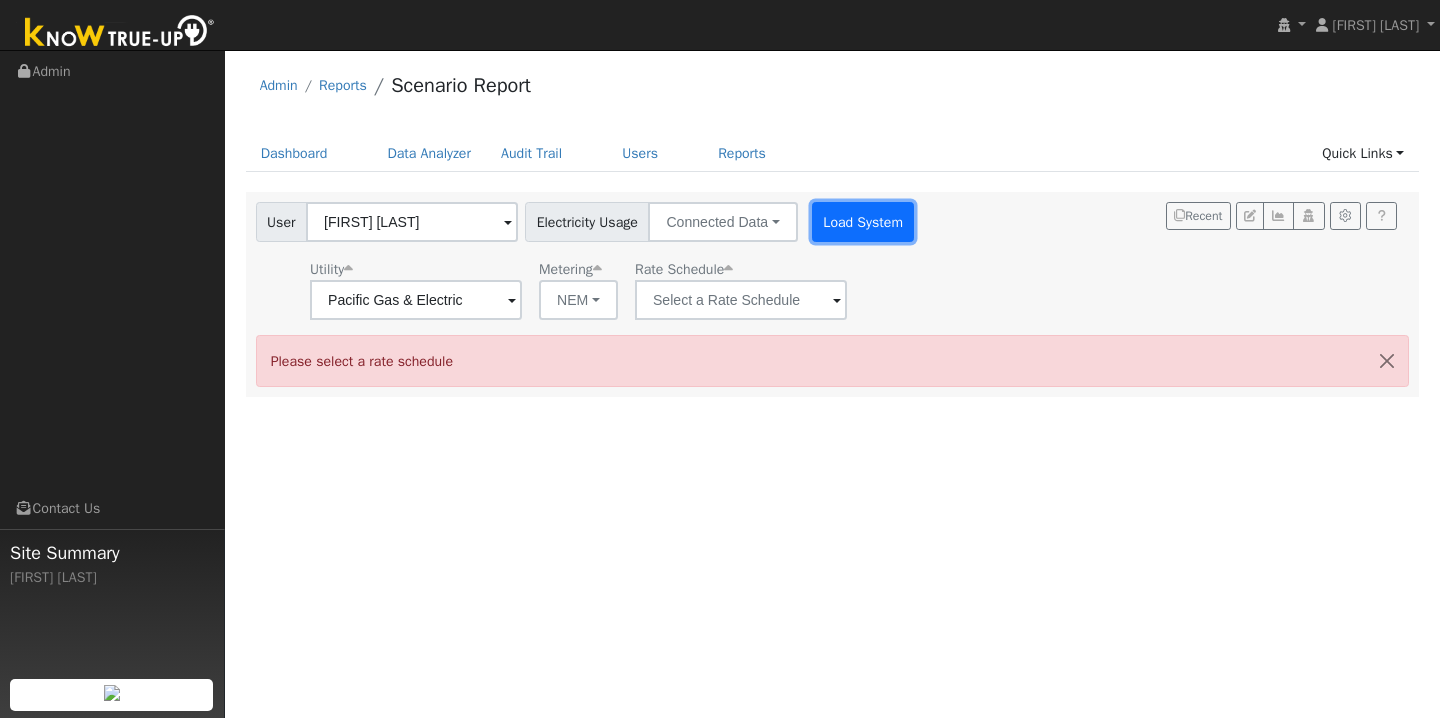 click on "Load System" at bounding box center [863, 222] 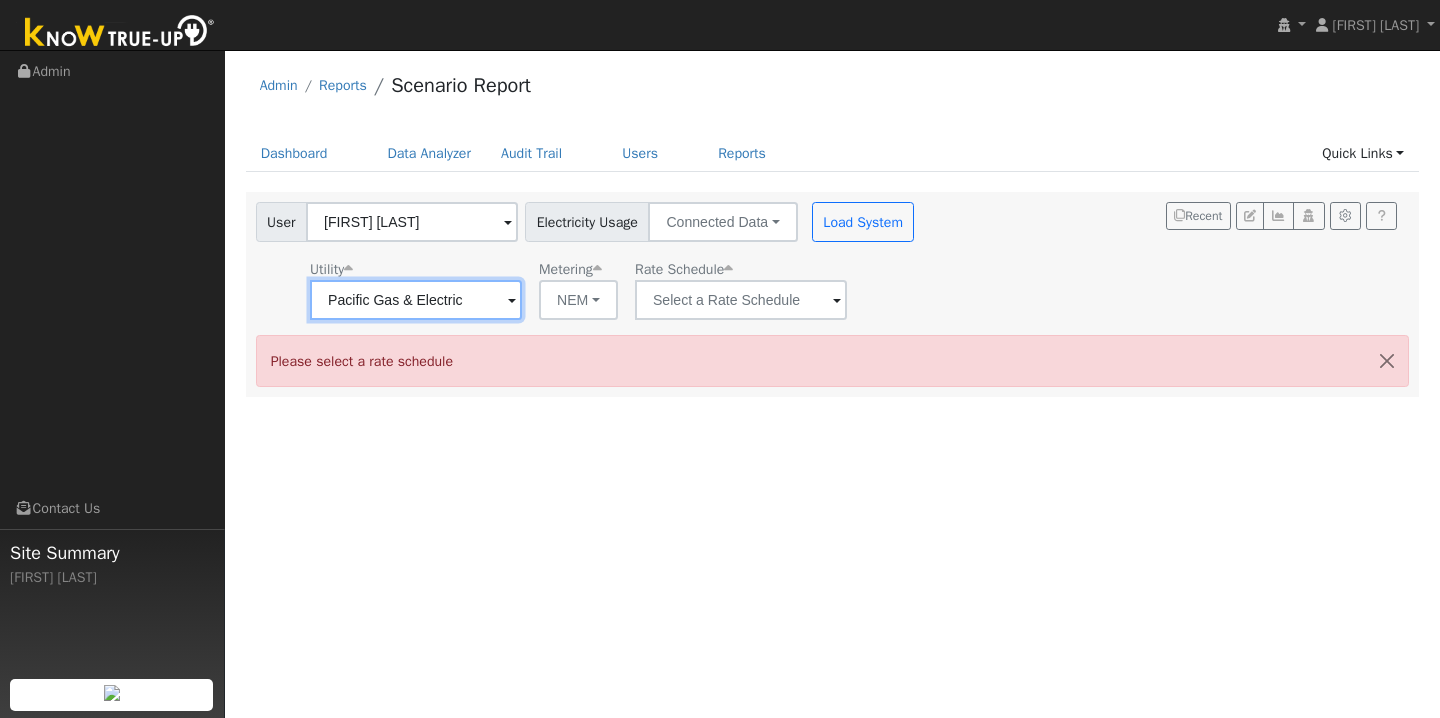 click on "Pacific Gas & Electric" at bounding box center [416, 300] 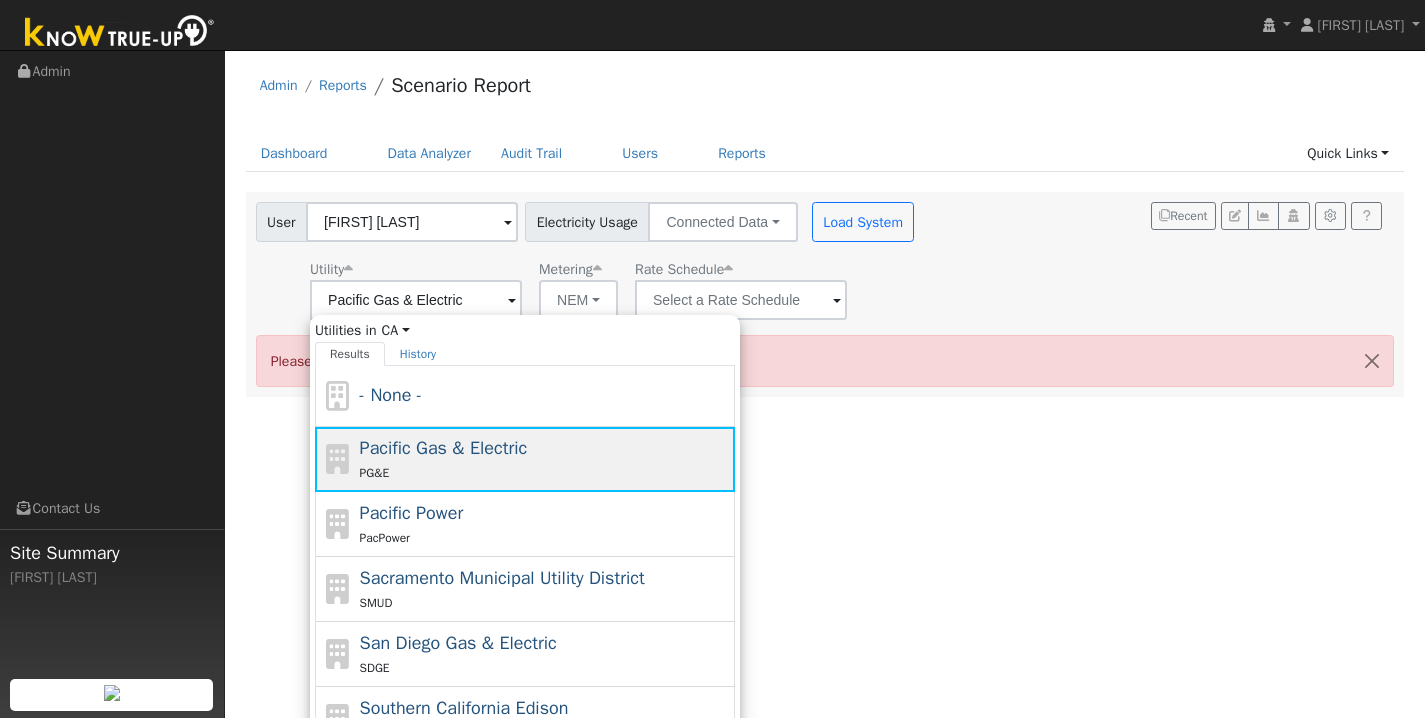 click on "PG&E" at bounding box center (545, 472) 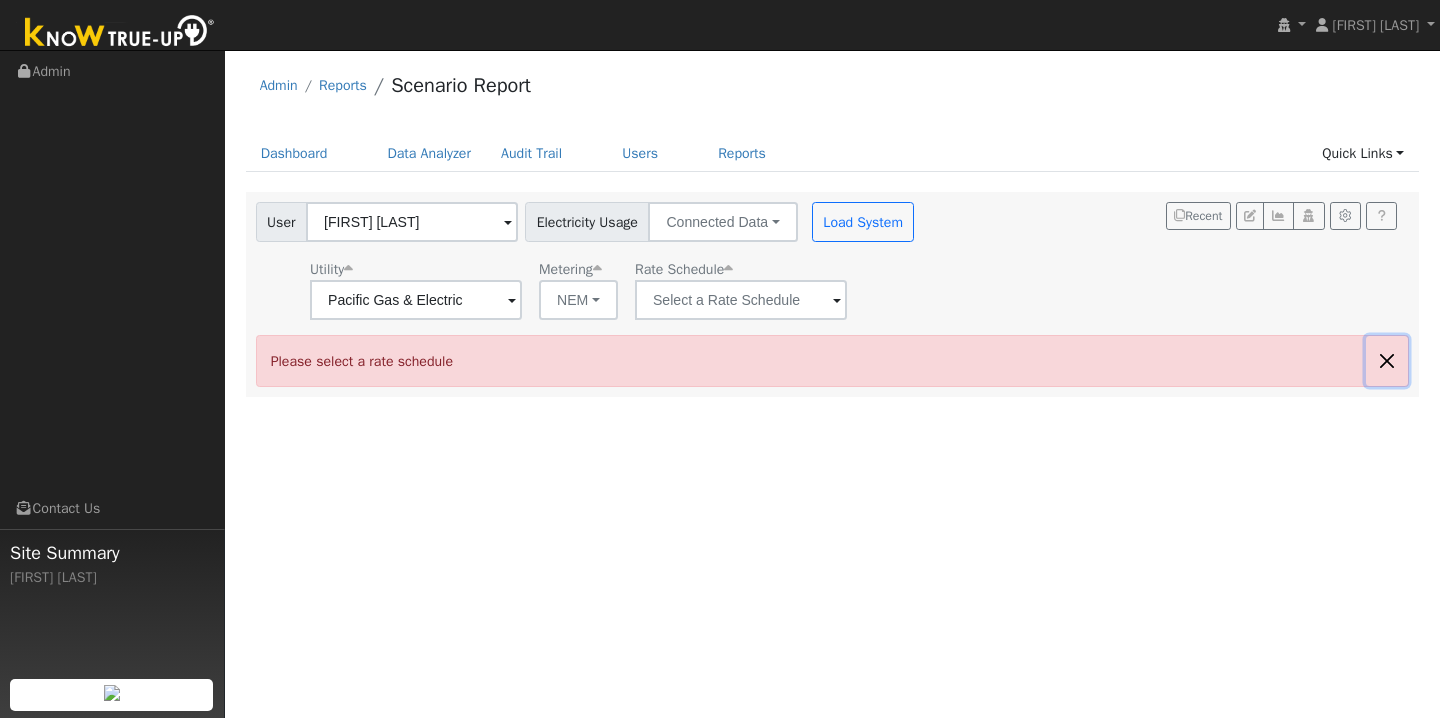 click at bounding box center (1387, 360) 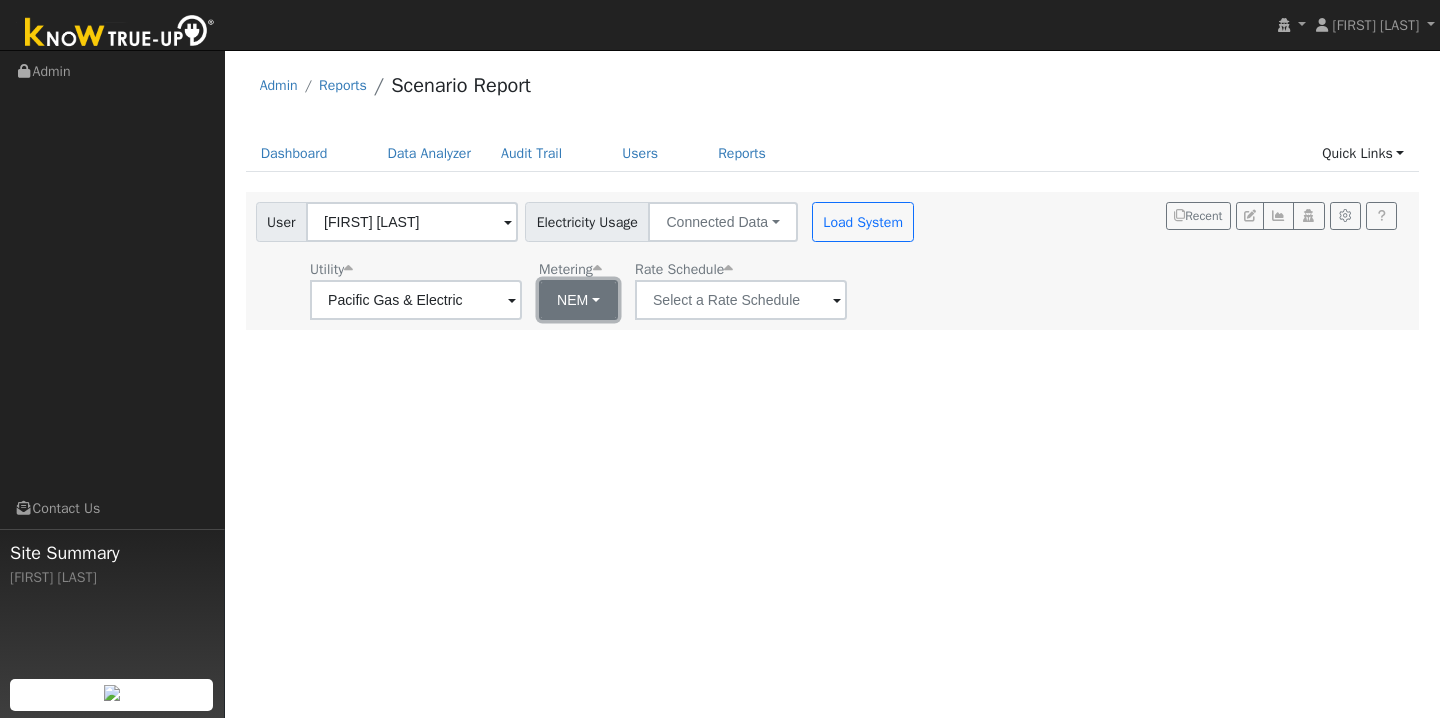click on "NEM" at bounding box center (578, 300) 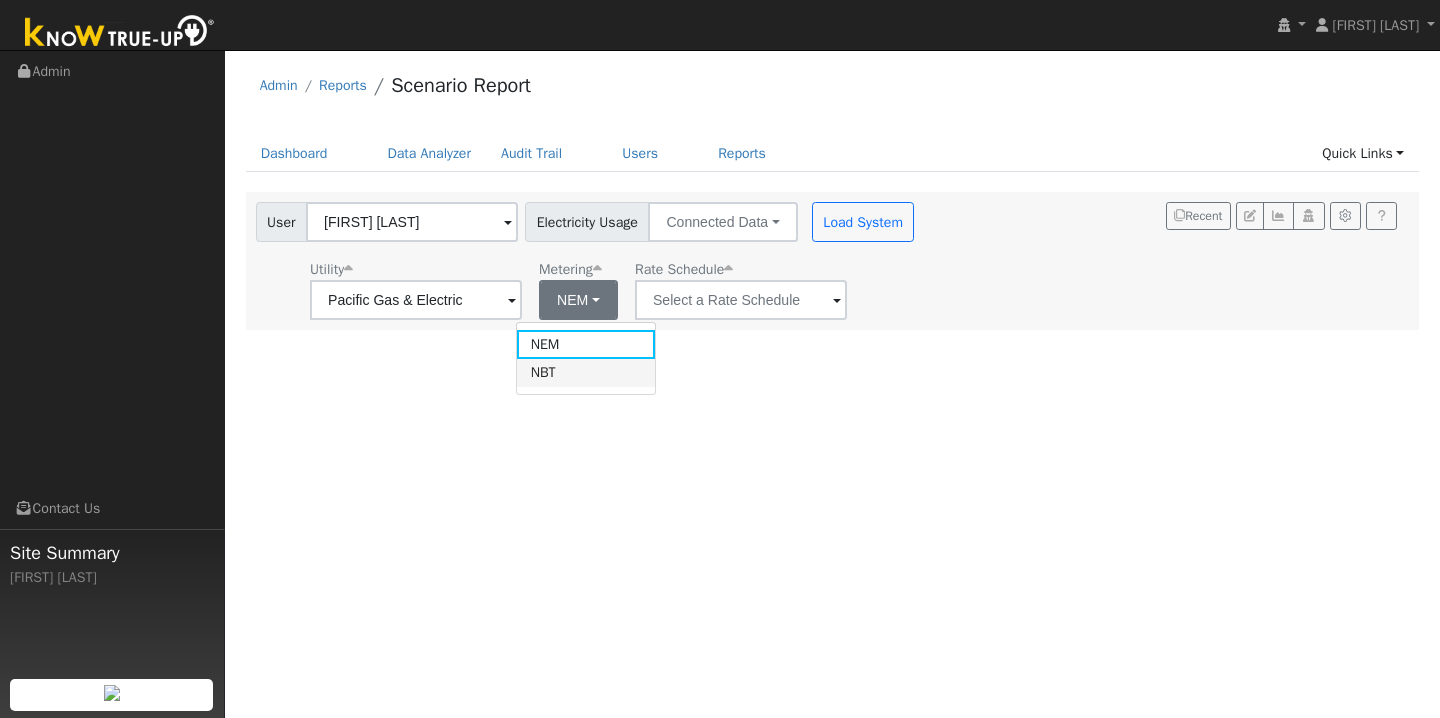 click on "NBT" at bounding box center (586, 373) 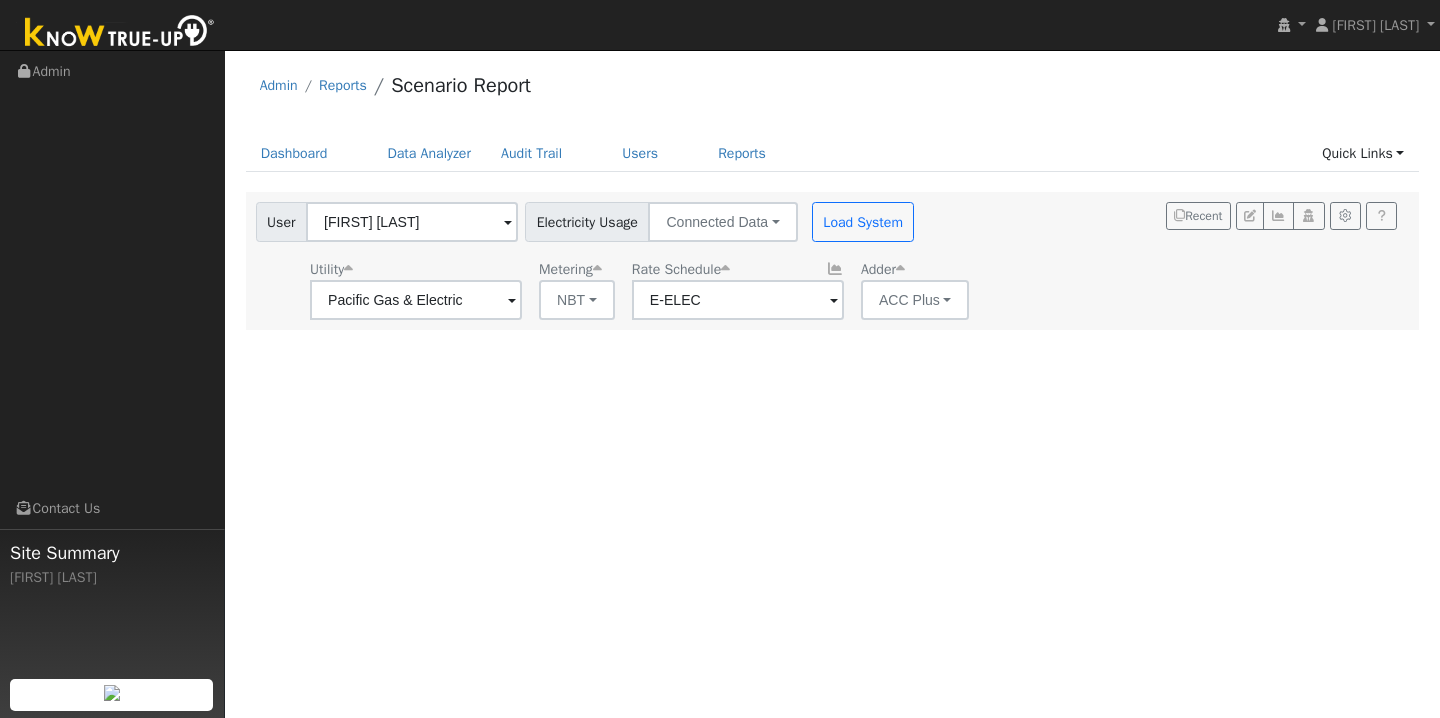 click on "User [NAME] Account   Default Account Default Account [NUMBER] [STREET], [CITY], [STATE] [ZIP] Primary Account Electricity Usage Connected Data Connected Data Estimated Data CSV Data Load System  Utility  Pacific Gas & Electric  Metering  NBT NEM NBT  Rate Schedule  E-ELEC  Adder  ACC Plus - None - ACC Plus SB-535  Recent" at bounding box center (829, 257) 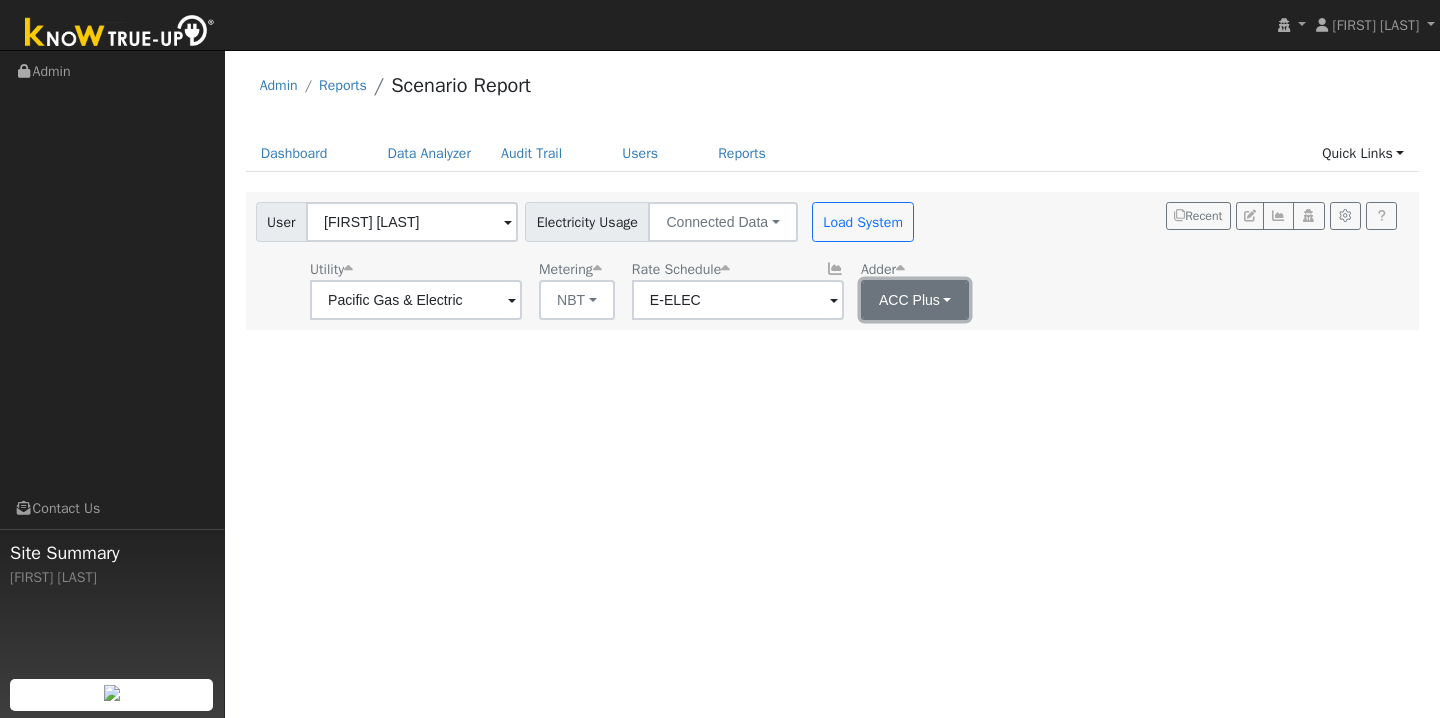 click on "ACC Plus" at bounding box center (915, 300) 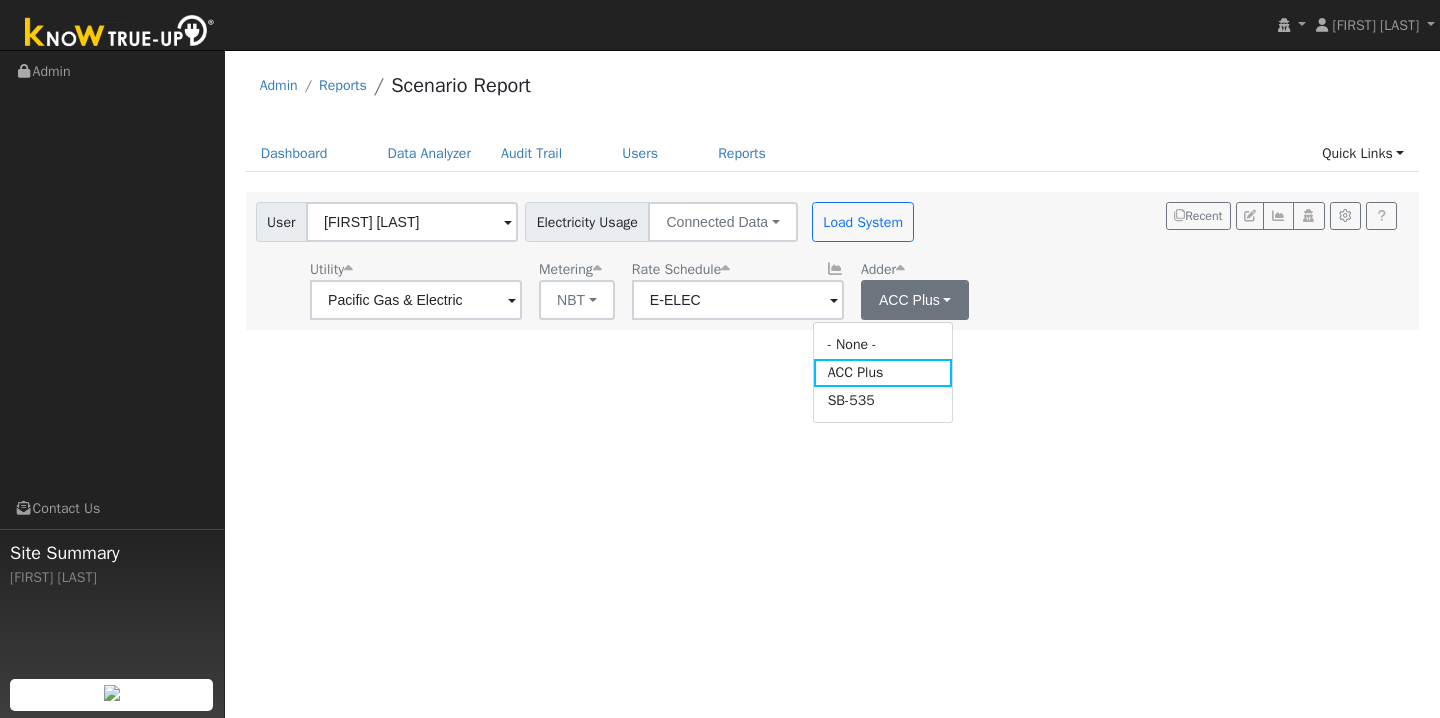 click on "User Profile First name Last name Email Email Notifications No Emails No Emails Weekly Emails Monthly Emails Cancel Save
Terms Of Service
Close
Login as User
Select a User
Admin
Reports
Scenario Report" at bounding box center [832, 384] 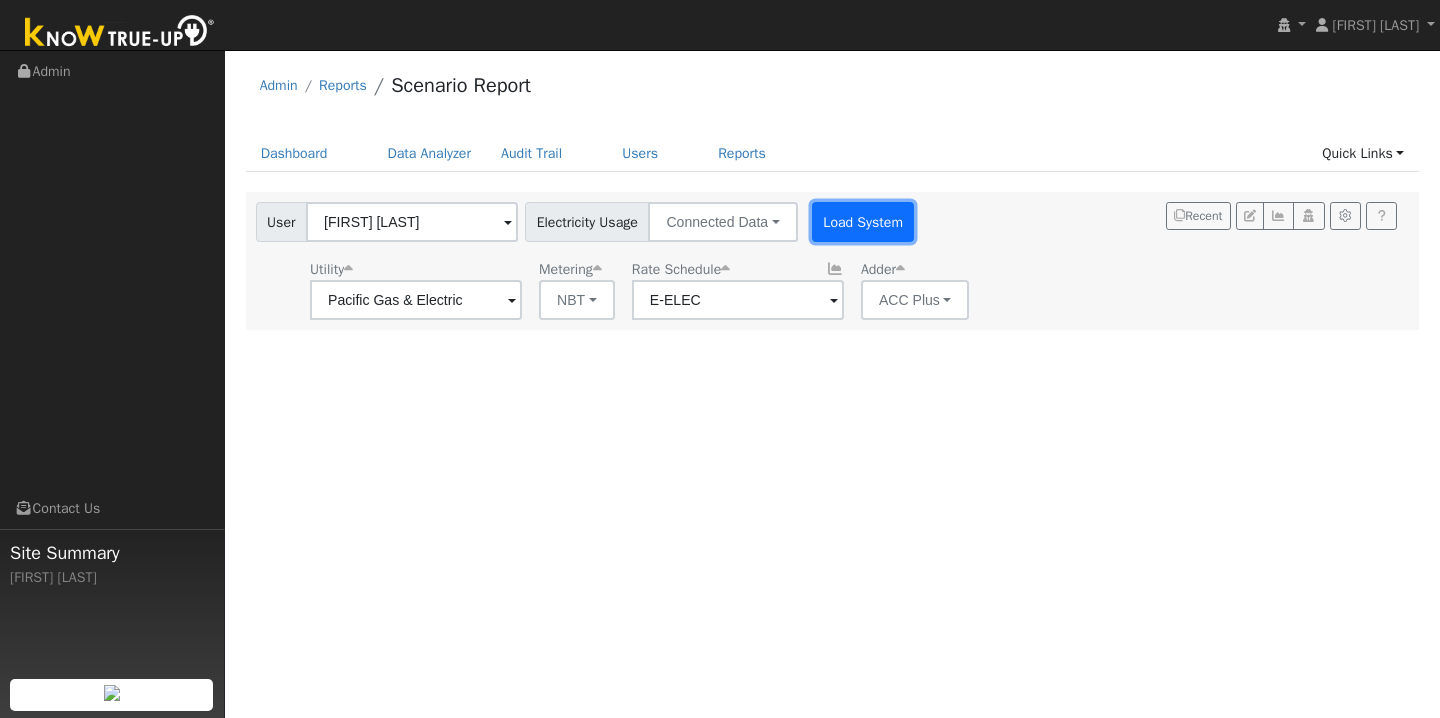 click on "Load System" at bounding box center [863, 222] 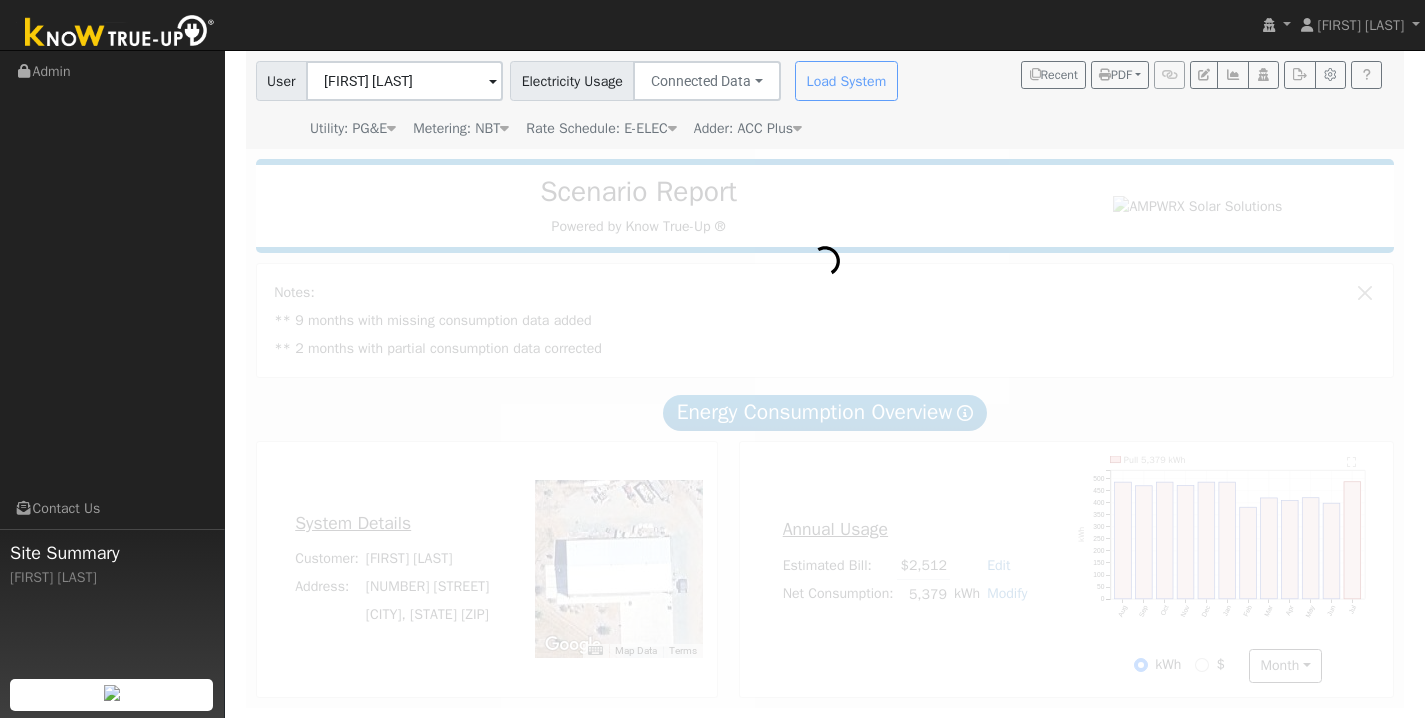 scroll, scrollTop: 148, scrollLeft: 0, axis: vertical 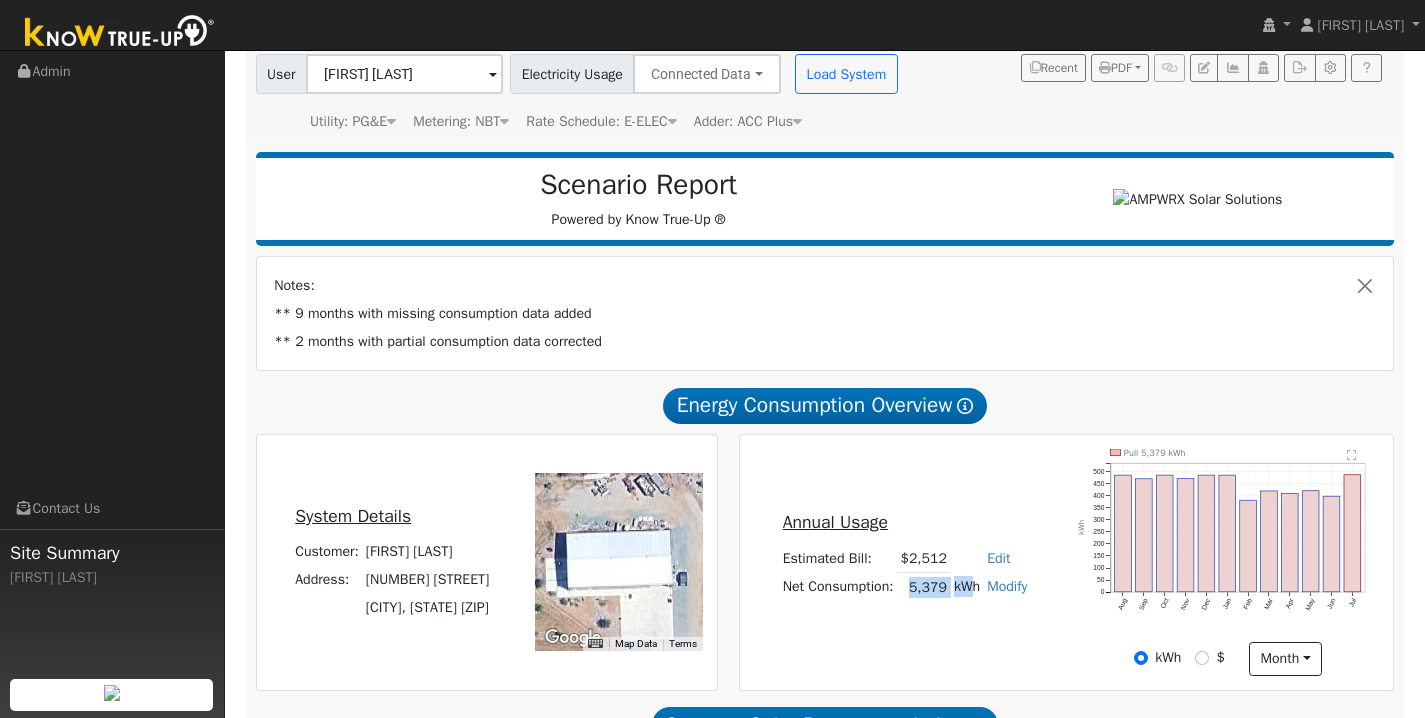 drag, startPoint x: 908, startPoint y: 594, endPoint x: 963, endPoint y: 603, distance: 55.7315 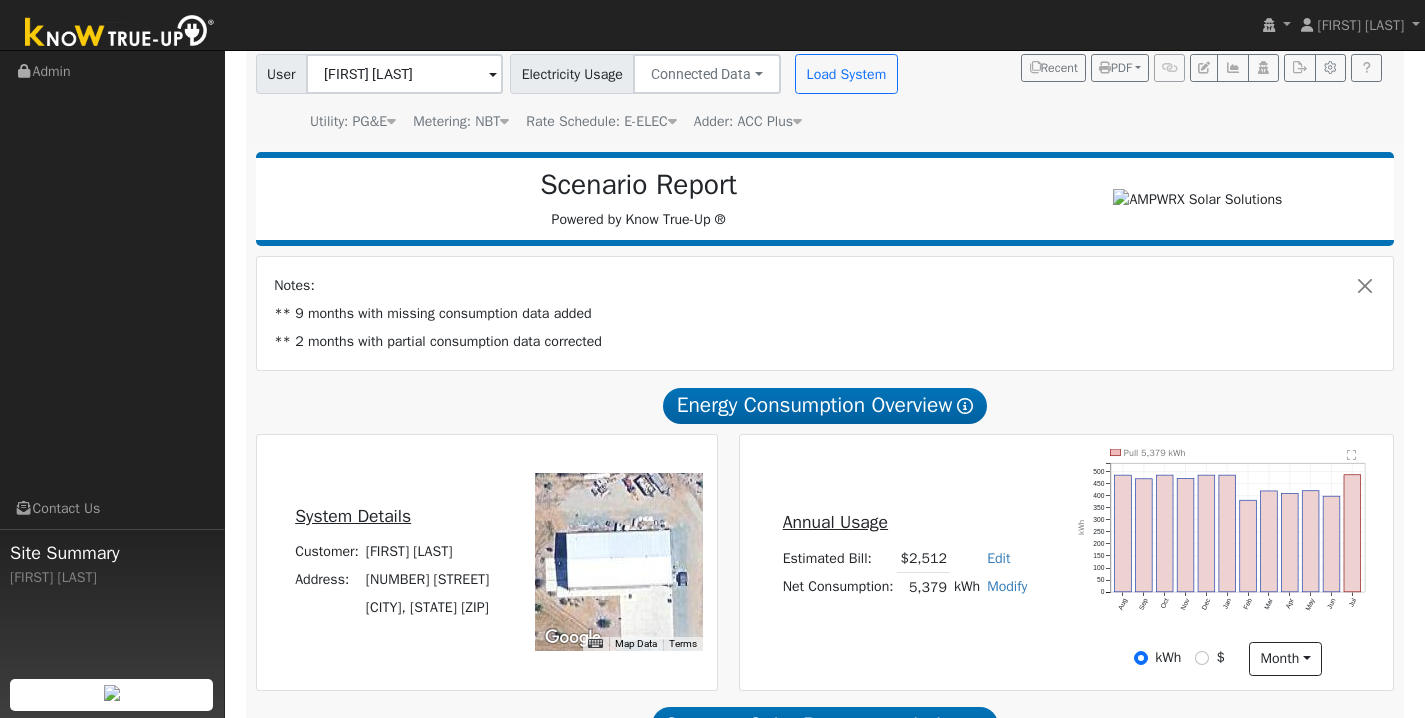 click on "Net Consumption:" at bounding box center [838, 587] 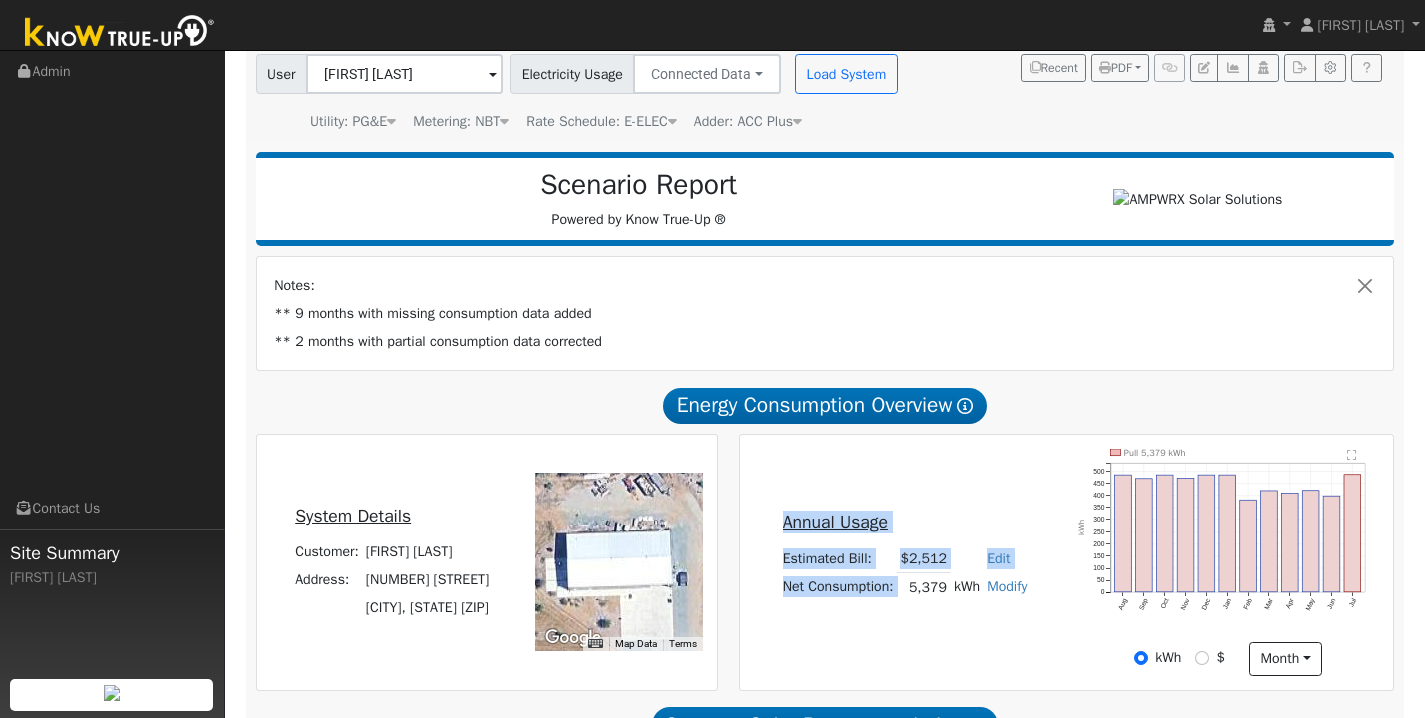 drag, startPoint x: 910, startPoint y: 595, endPoint x: 1042, endPoint y: 616, distance: 133.66002 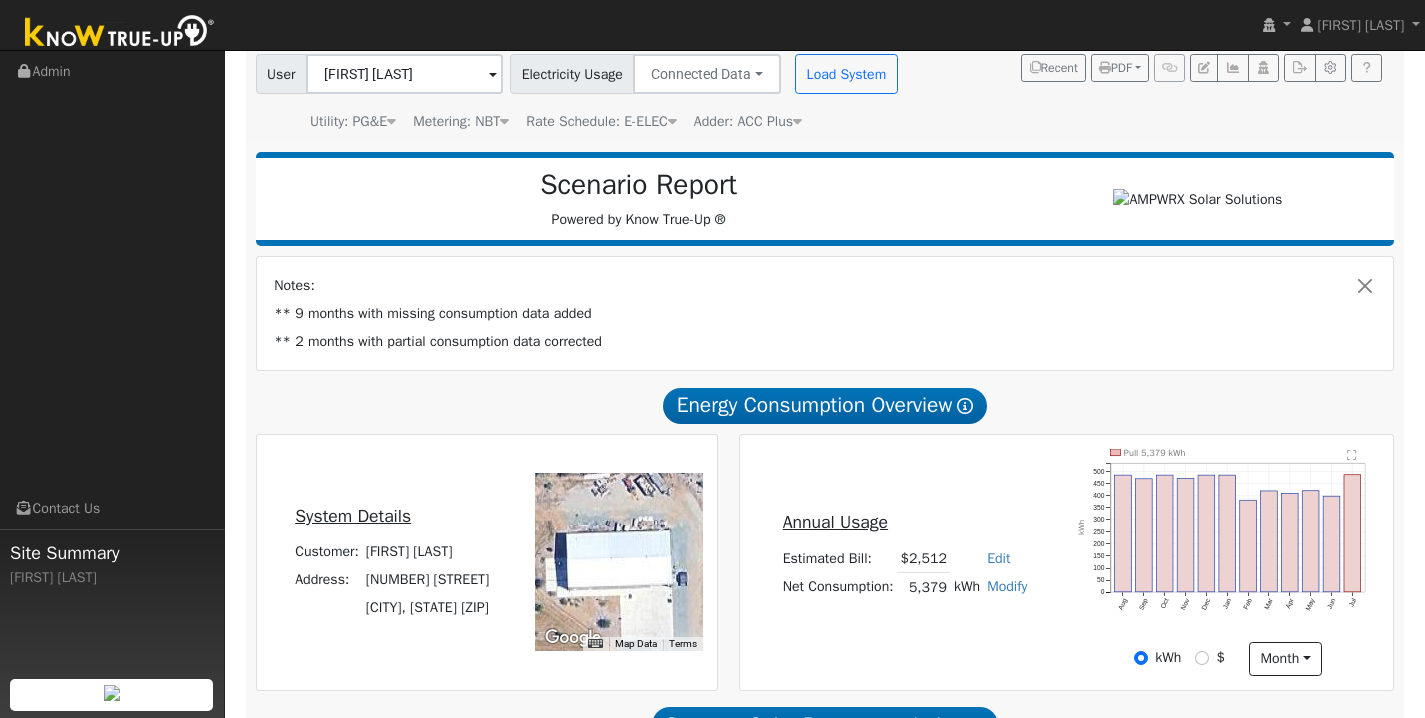 click on "Annual Usage Estimated Bill: $2,512 Edit Estimated Bill $ Annual Net Consumption: 5,379  kWh Modify Add Consumption Add Electric Vehicle  Add Consumption  Current: 5379 kWh Add: + 0 kWh New Total: = 0 kWh Save  Add Electric Vehicle  miles per week Save Pull 5,379 kWh Aug Sep Oct Nov Dec Jan Feb Mar Apr May Jun Jul 0 50 100 150 200 250 300 350 400 450 500  kWh onclick="" onclick="" onclick="" onclick="" onclick="" onclick="" onclick="" onclick="" onclick="" onclick="" onclick="" onclick="" onclick="" onclick="" onclick="" onclick="" onclick="" onclick="" onclick="" onclick="" onclick="" onclick="" onclick="" onclick=""  kWh  $ month Day Month" at bounding box center (1066, 562) 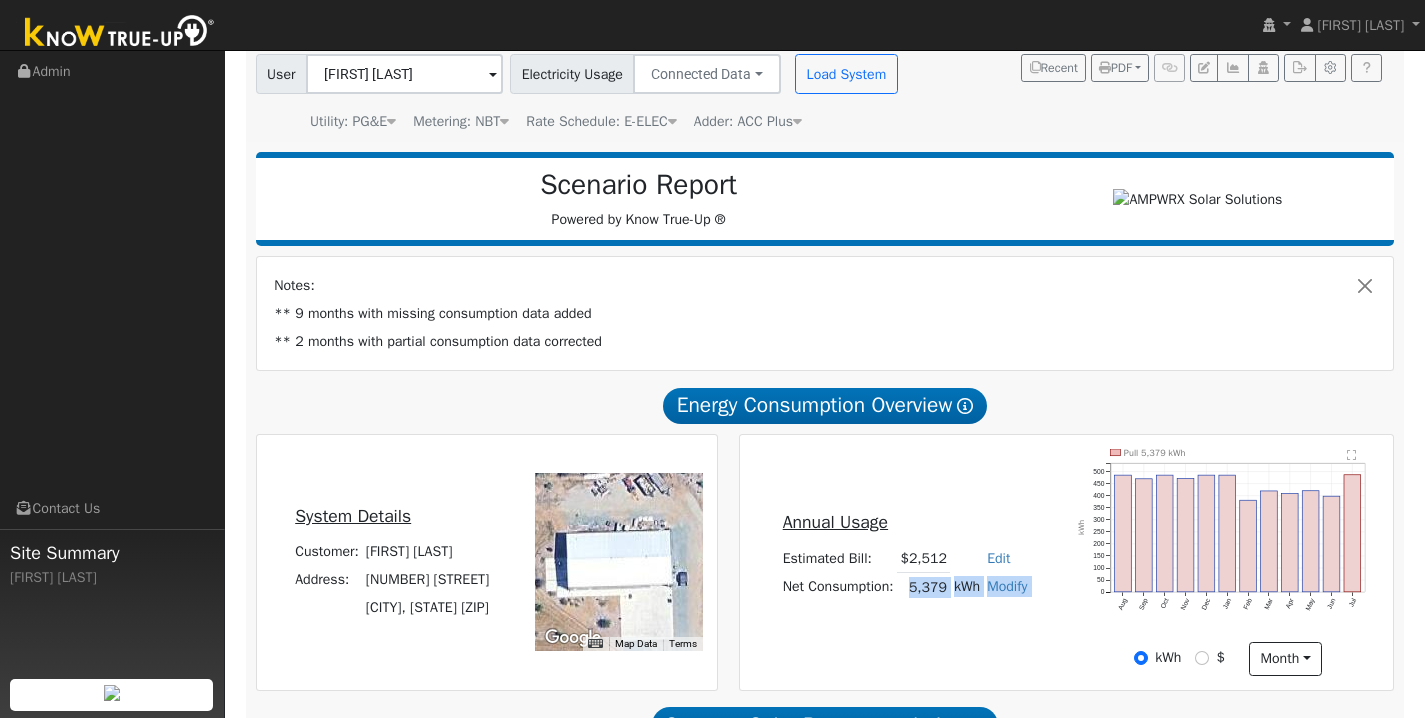 drag, startPoint x: 903, startPoint y: 596, endPoint x: 1068, endPoint y: 589, distance: 165.14842 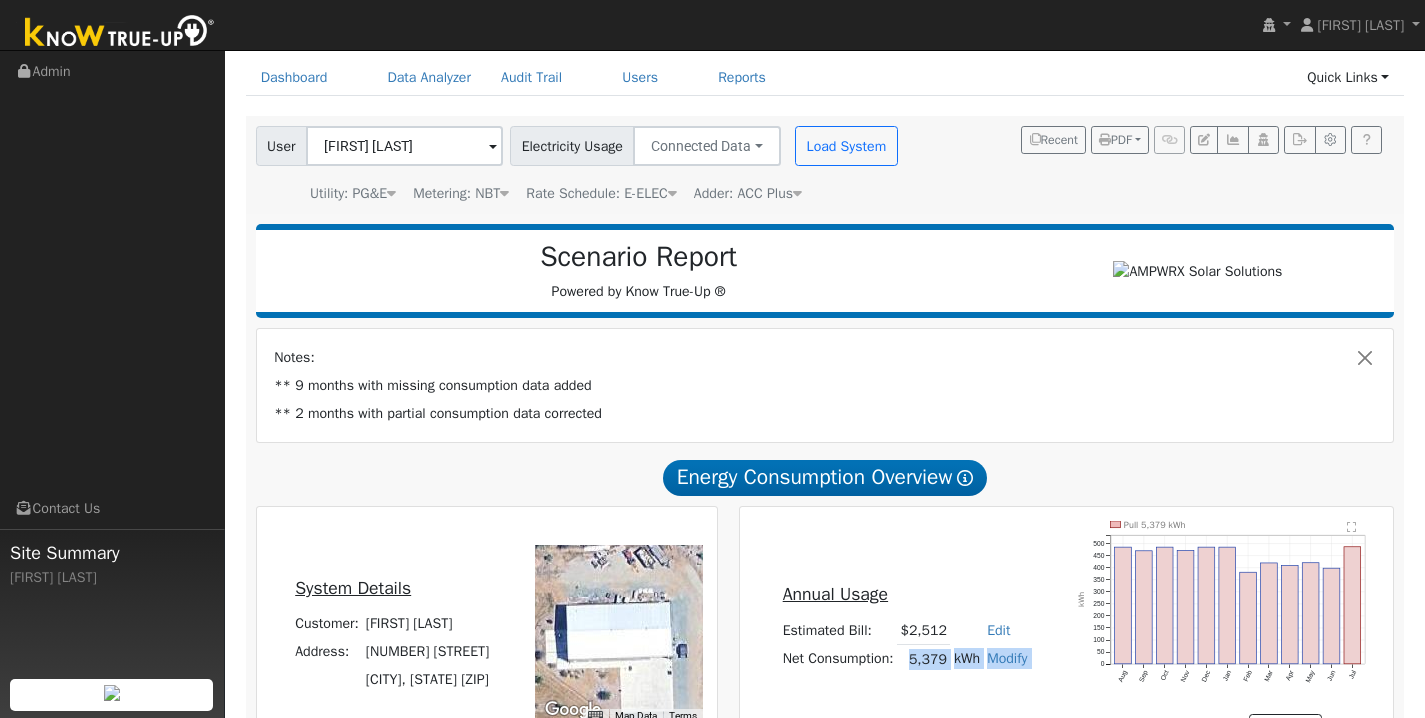 scroll, scrollTop: 111, scrollLeft: 0, axis: vertical 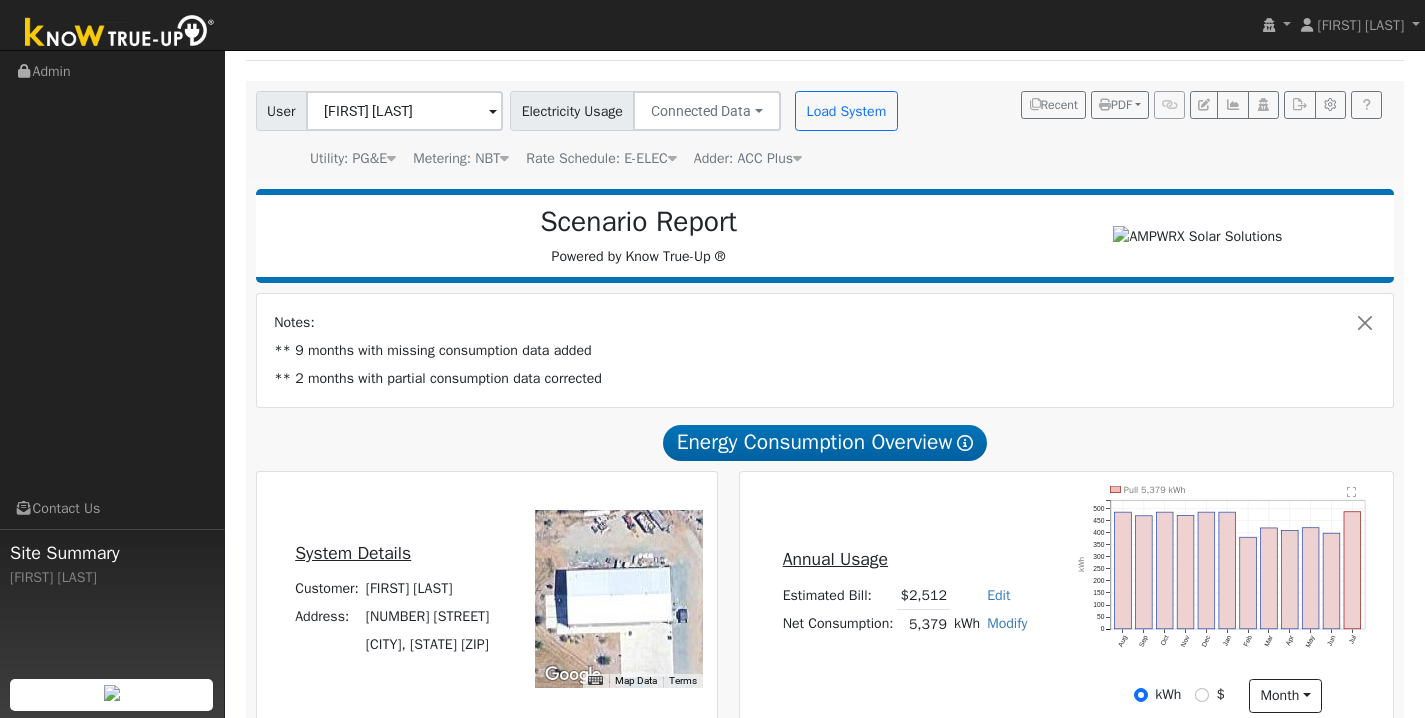 click on "Net Consumption:" at bounding box center [838, 624] 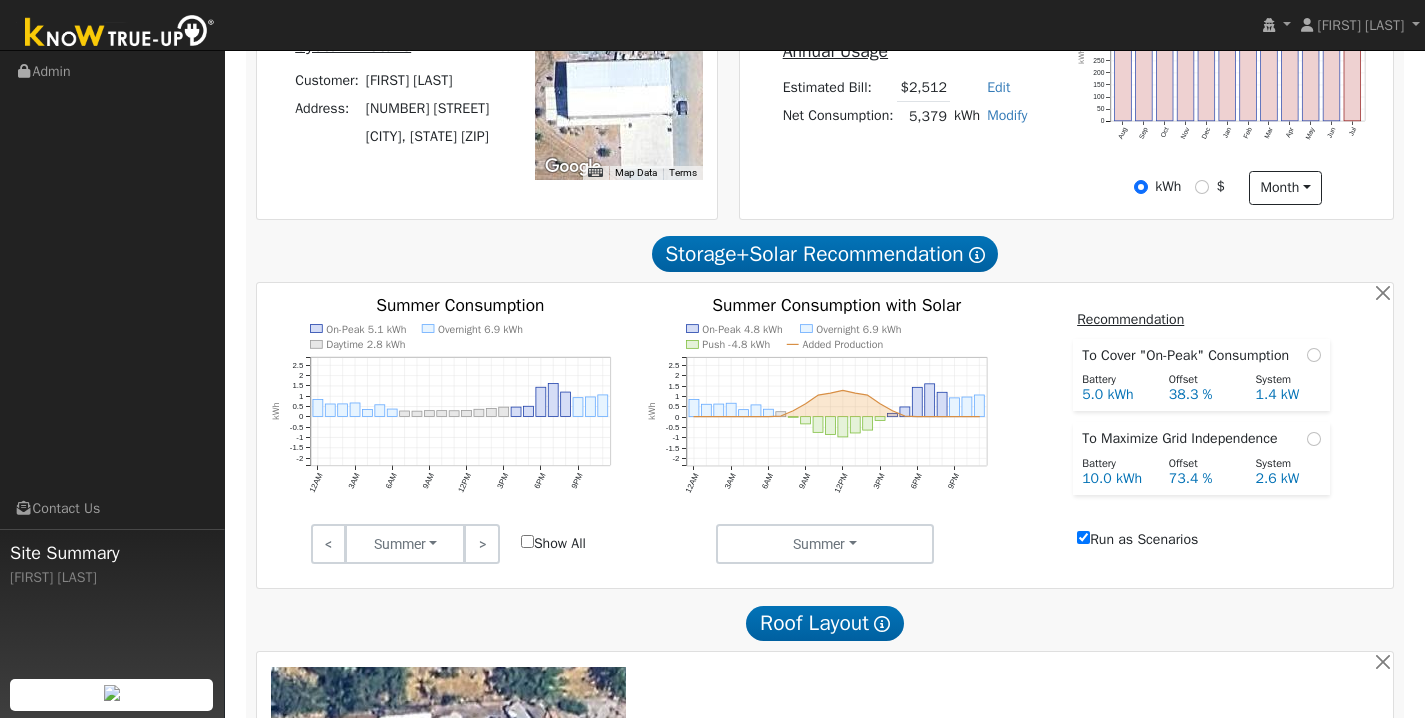 scroll, scrollTop: 1330, scrollLeft: 0, axis: vertical 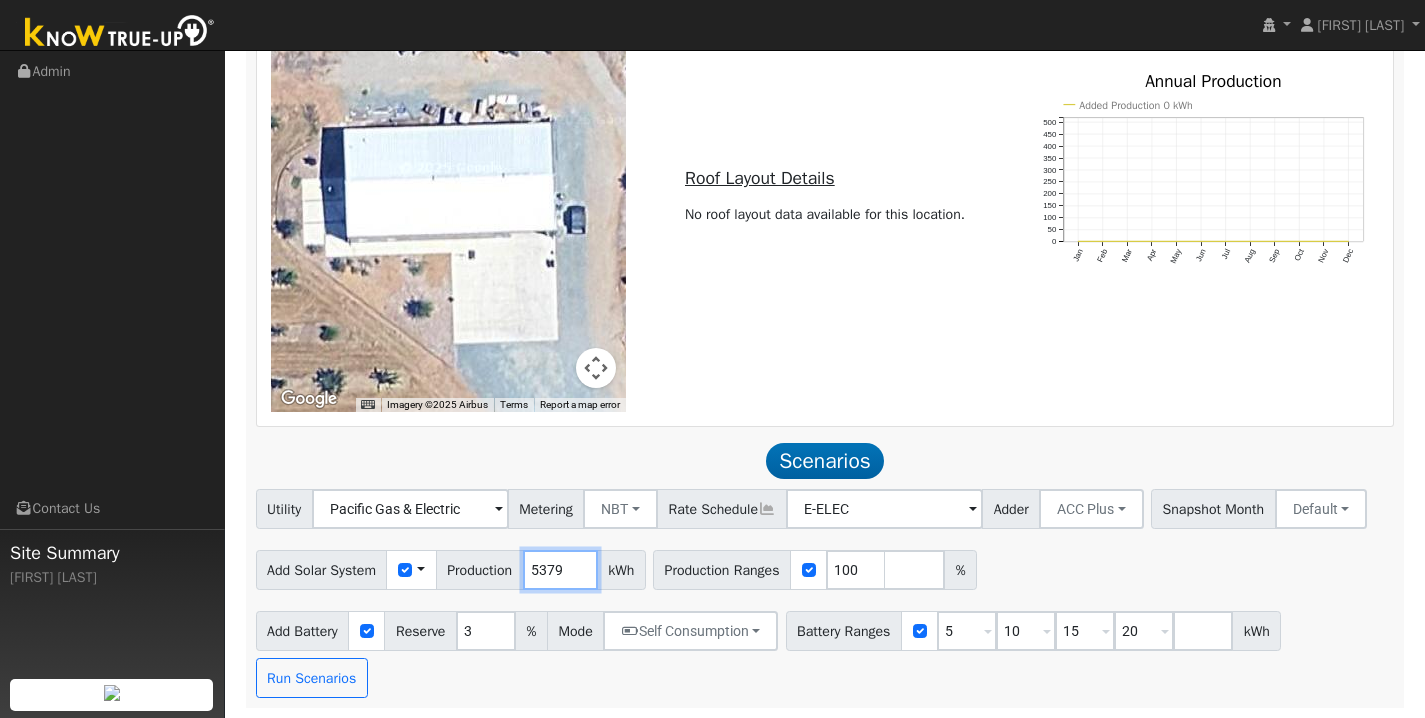drag, startPoint x: 574, startPoint y: 573, endPoint x: 521, endPoint y: 569, distance: 53.15073 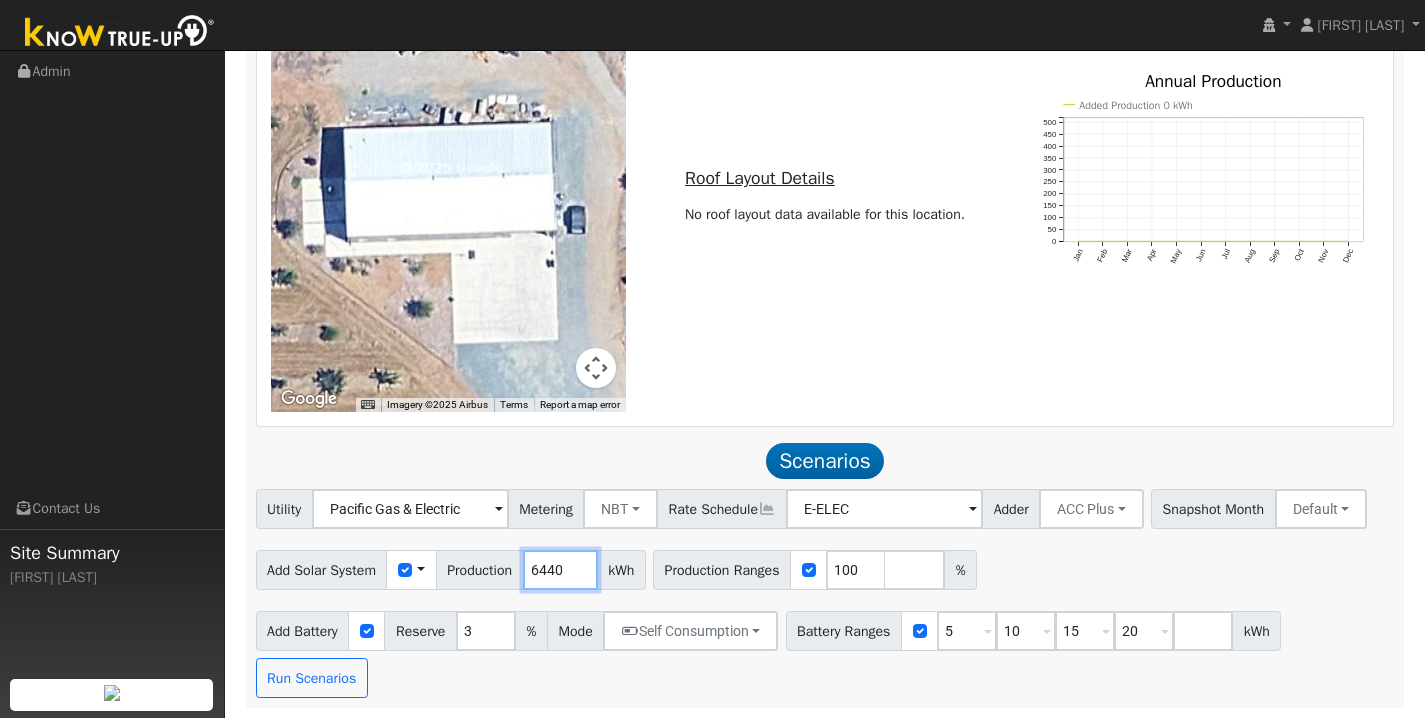 type on "6440" 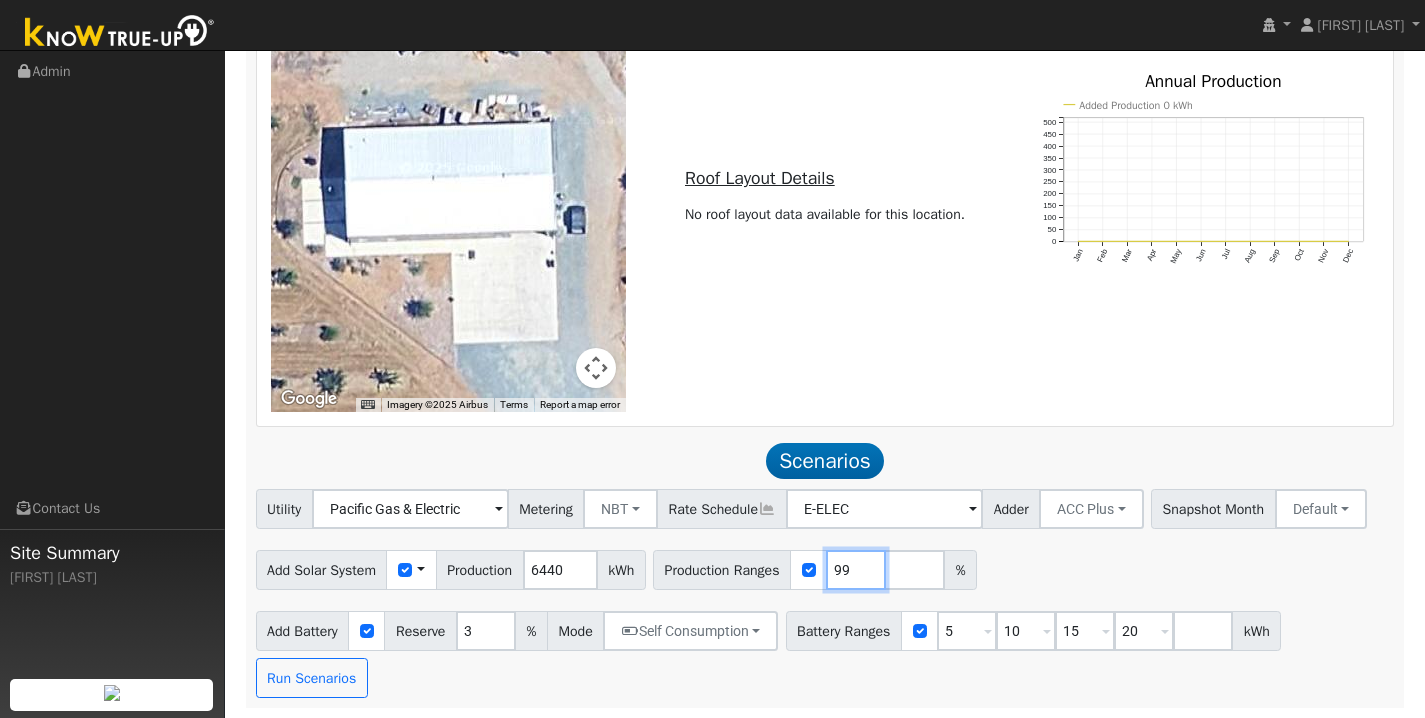type on "99" 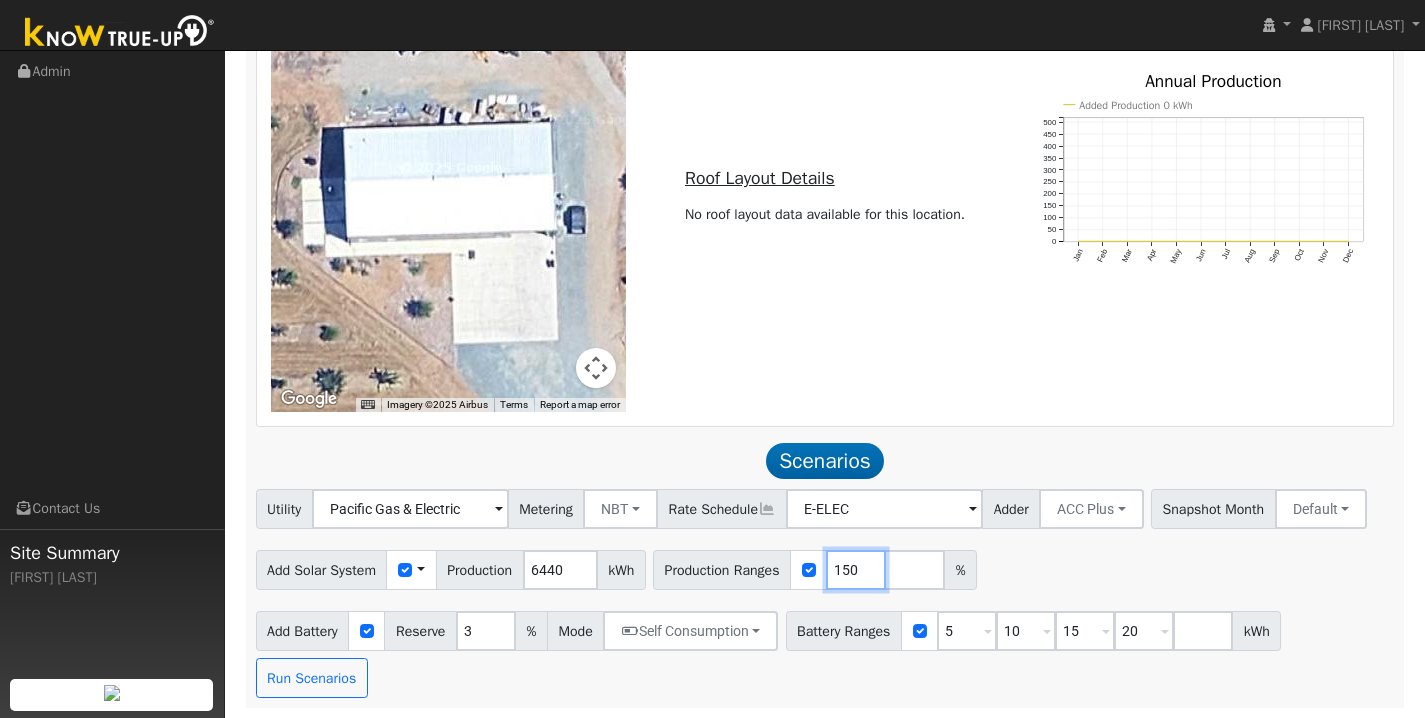 type on "150" 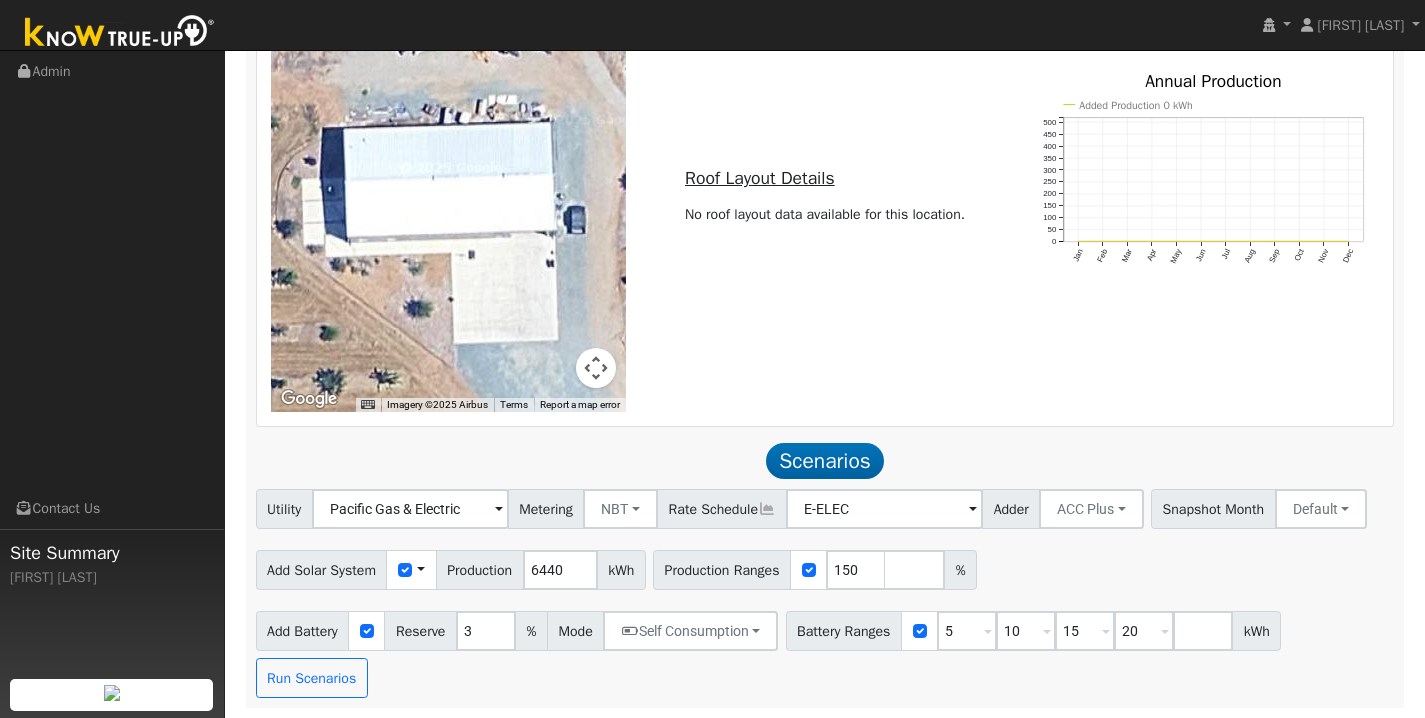 click on "Add Solar System Use CSV Data Production 6440 kWh Production Ranges 150 %" at bounding box center (825, 566) 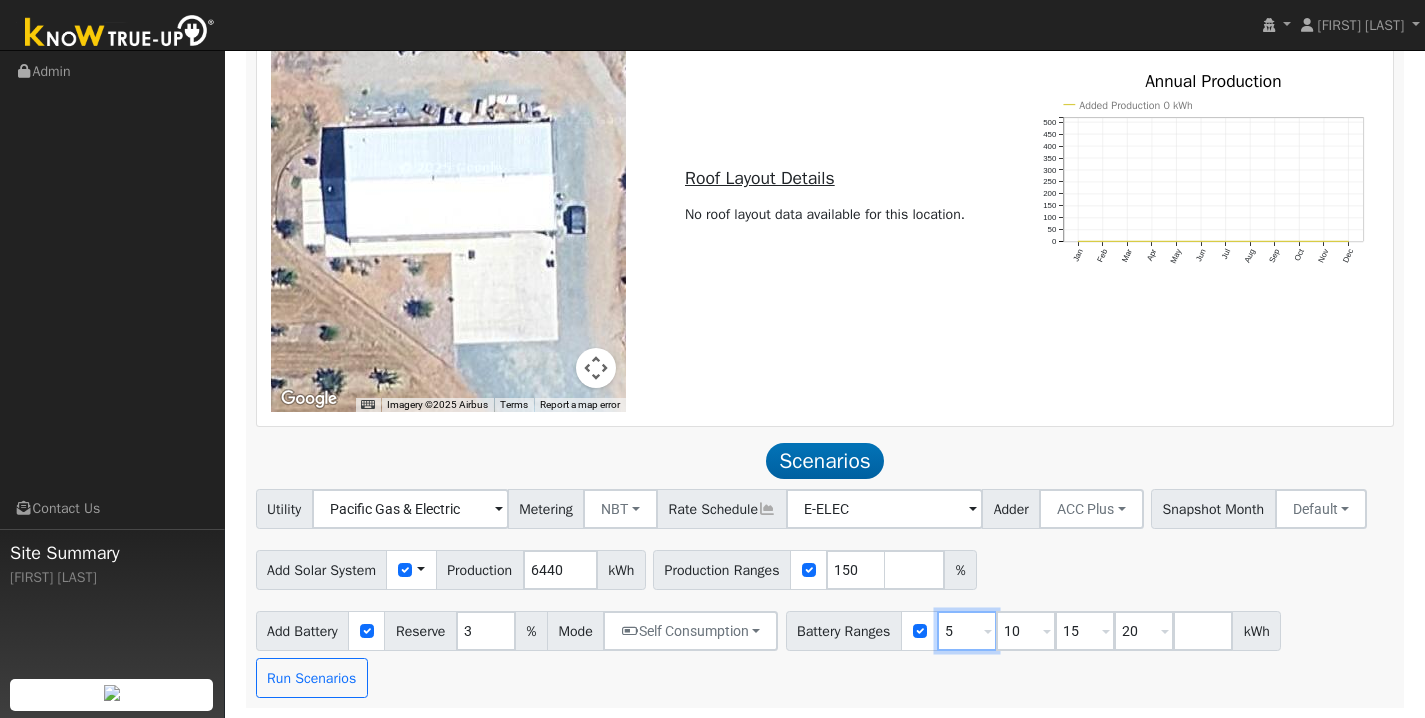 click at bounding box center (988, 632) 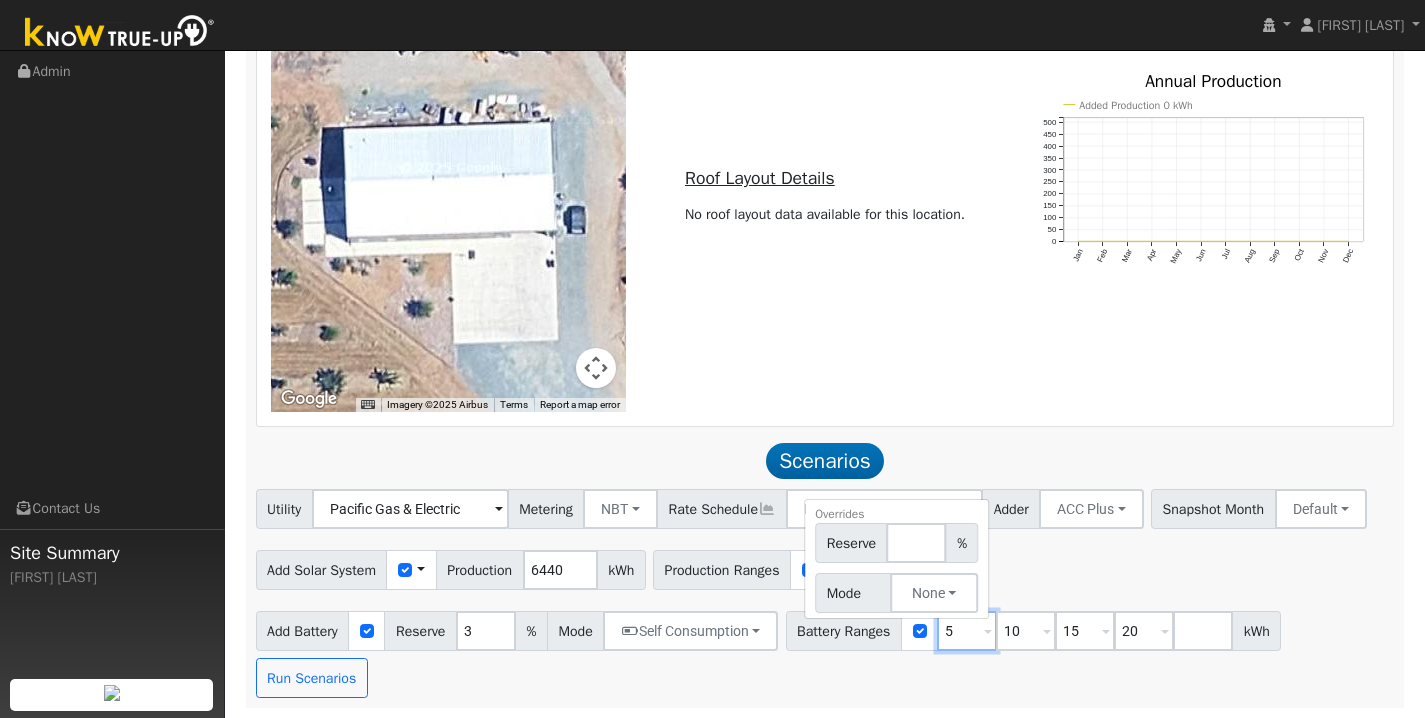 click on "5" at bounding box center [967, 631] 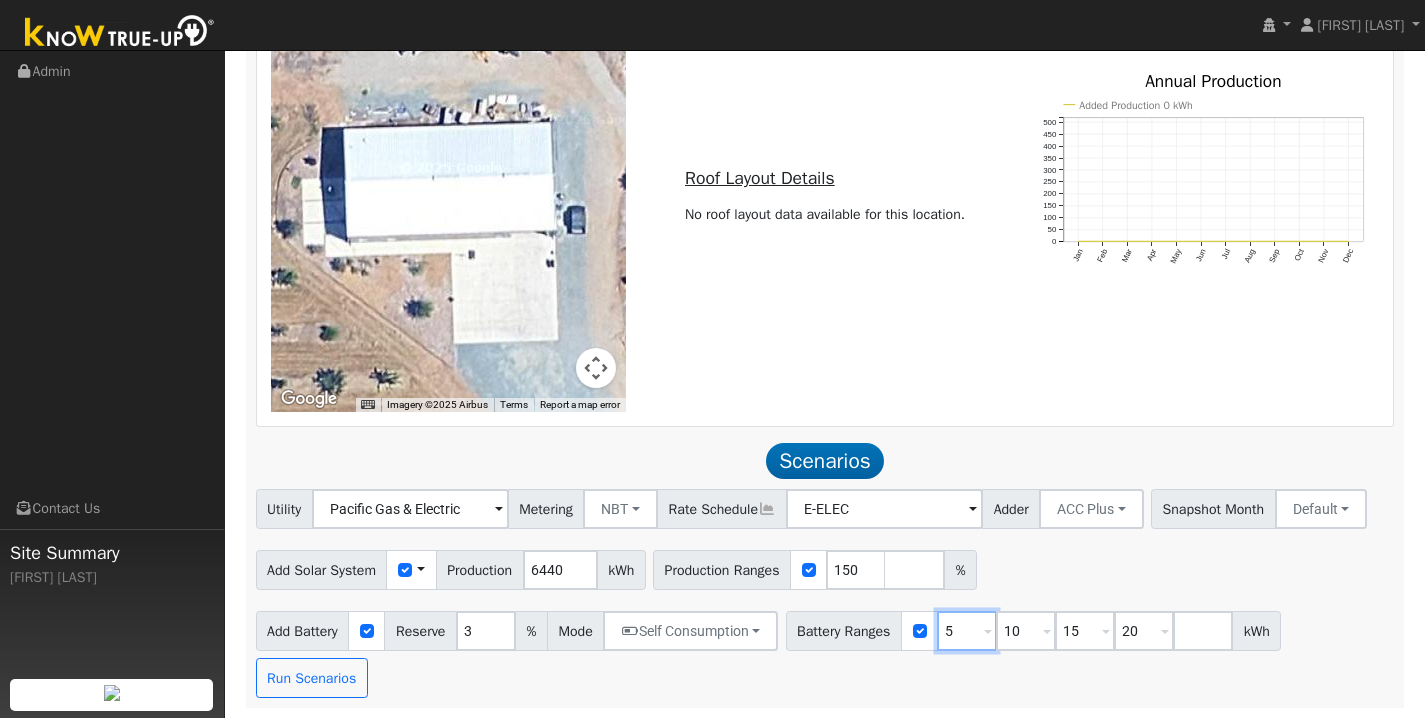 type on "10" 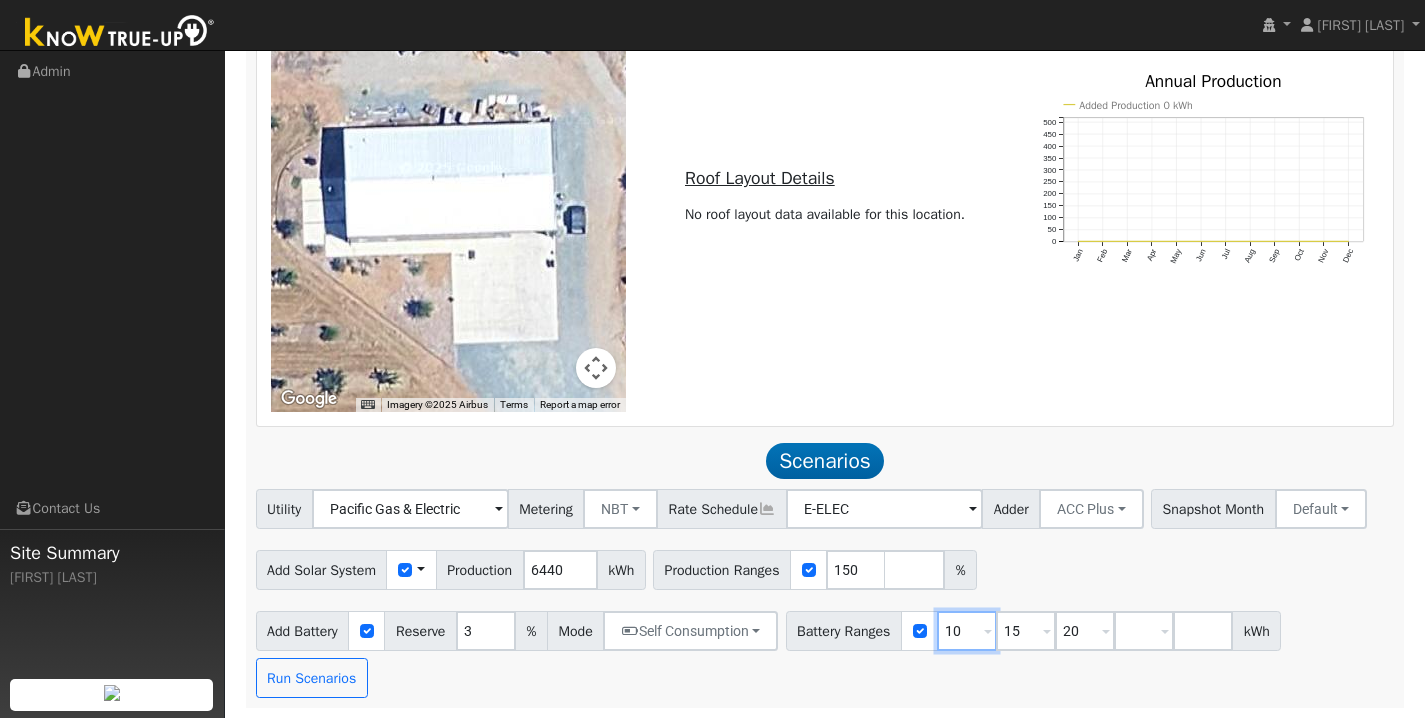 scroll, scrollTop: 1283, scrollLeft: 0, axis: vertical 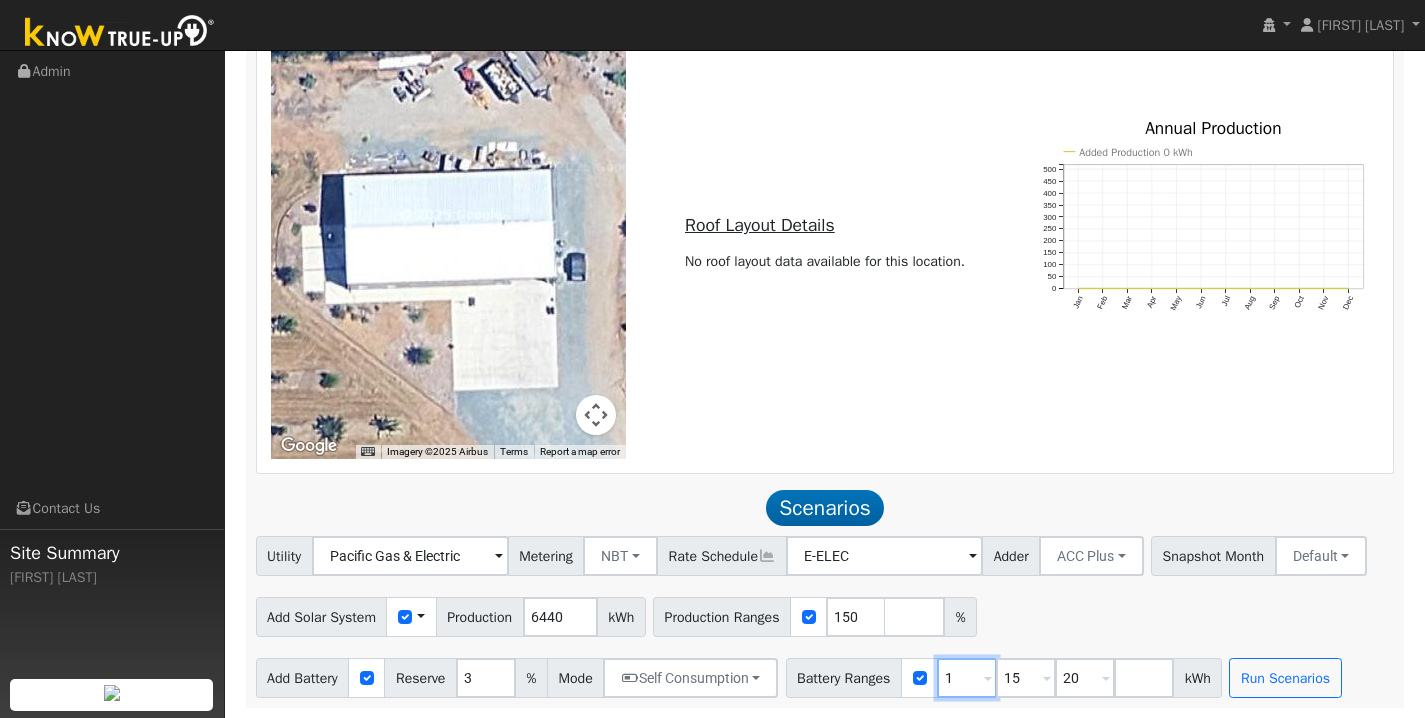 type on "15" 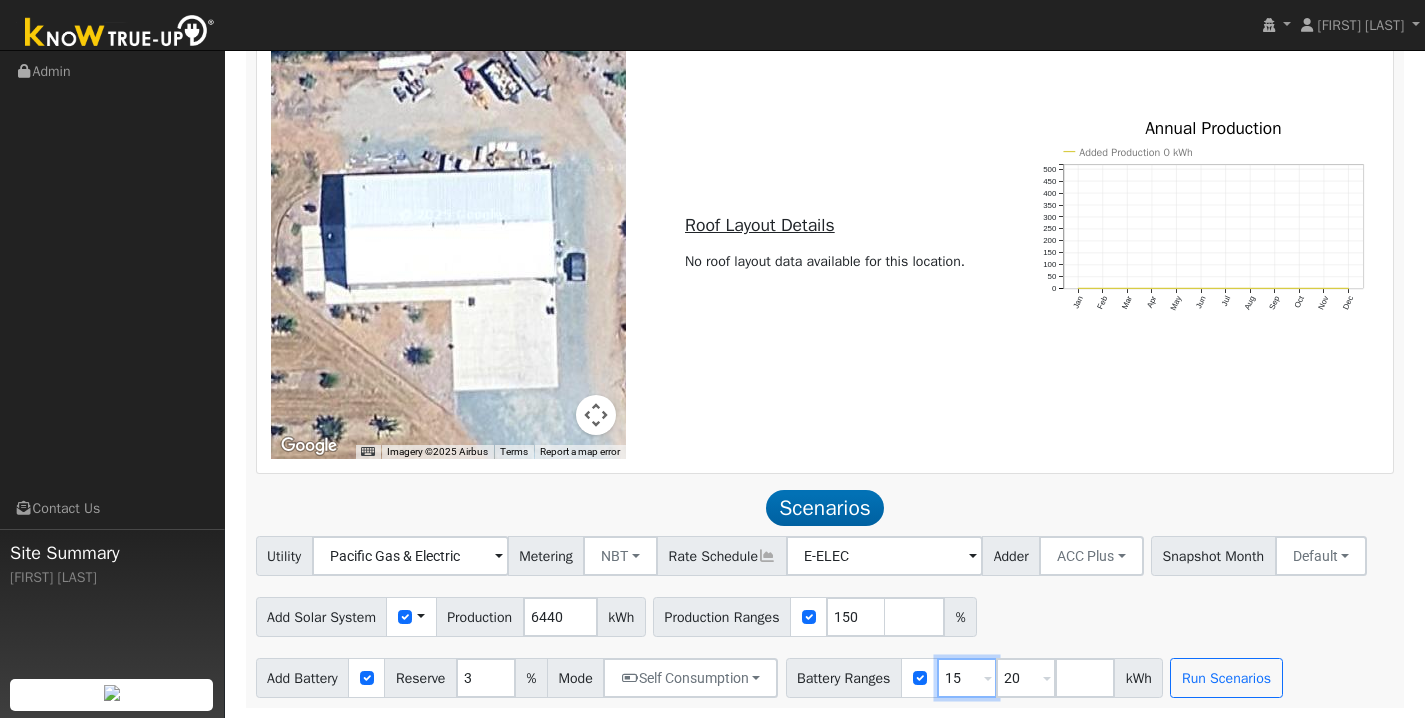 type on "15" 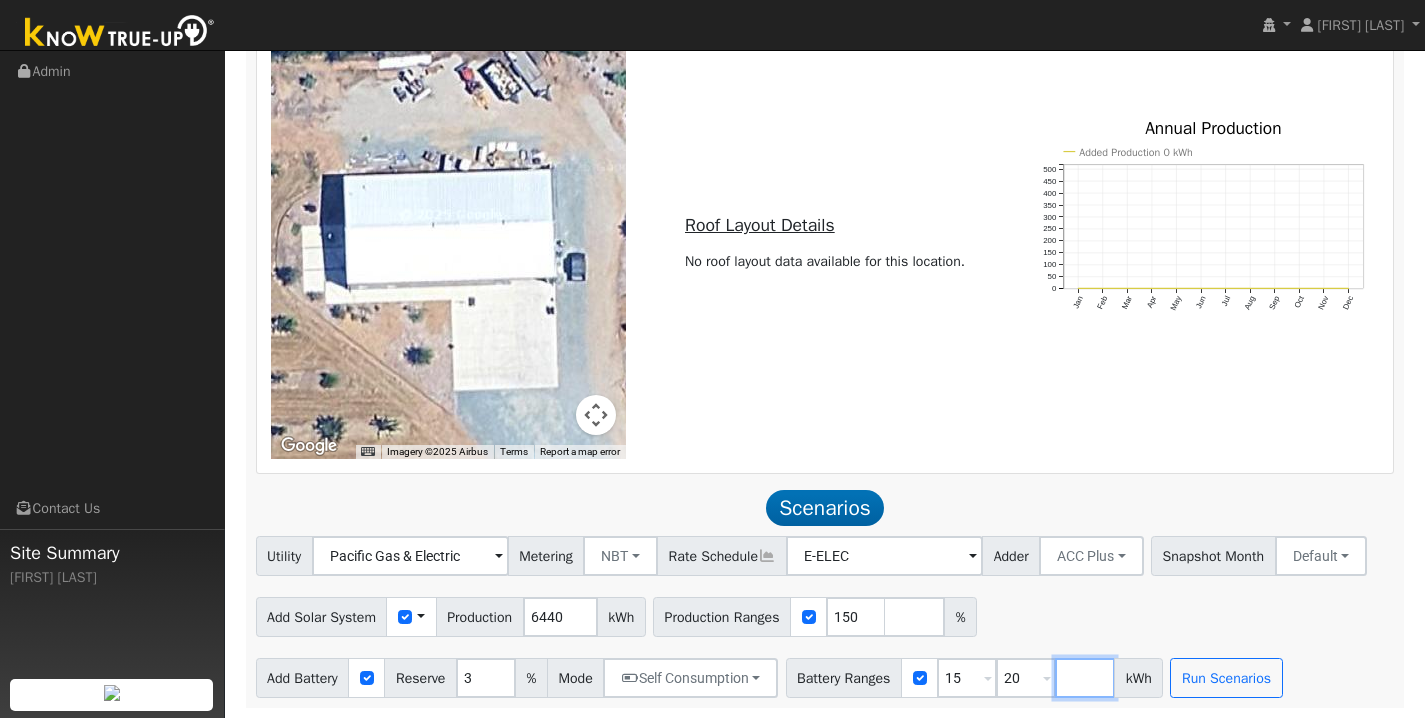 click at bounding box center [1085, 678] 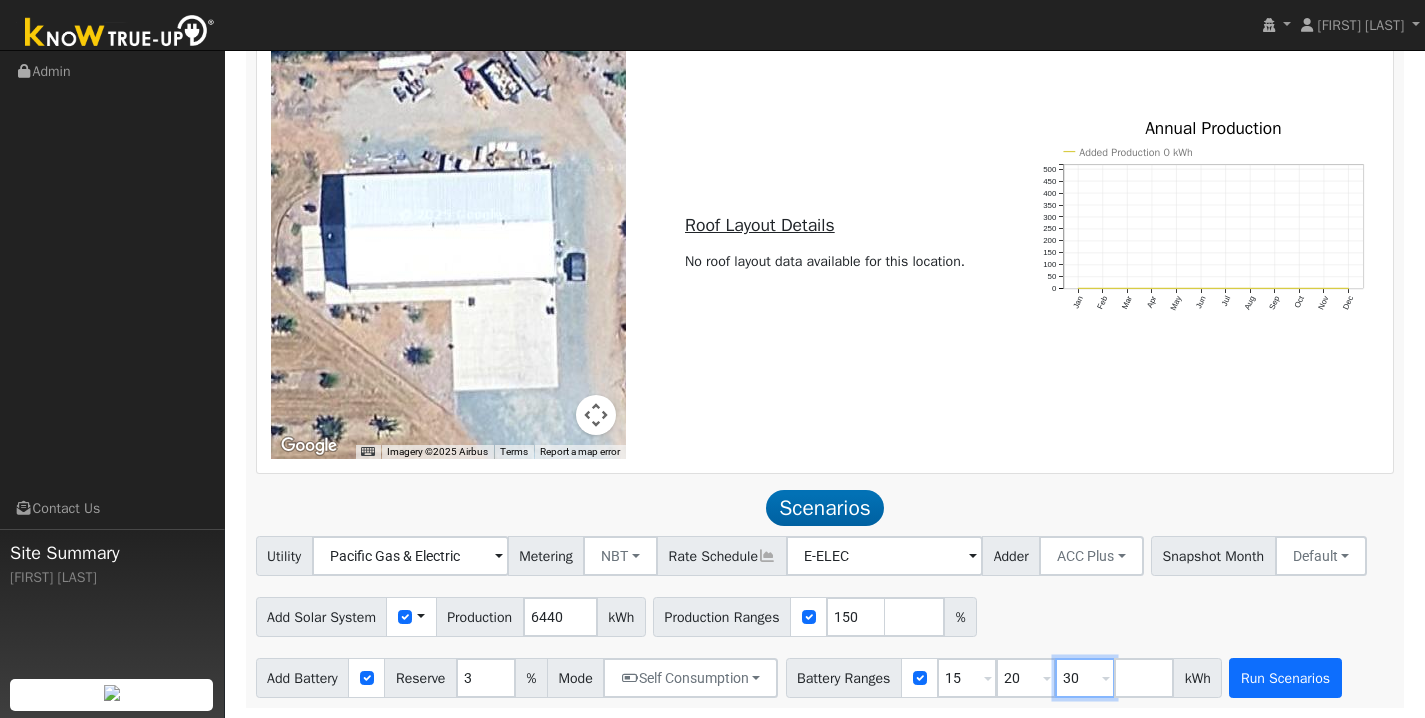 type on "30" 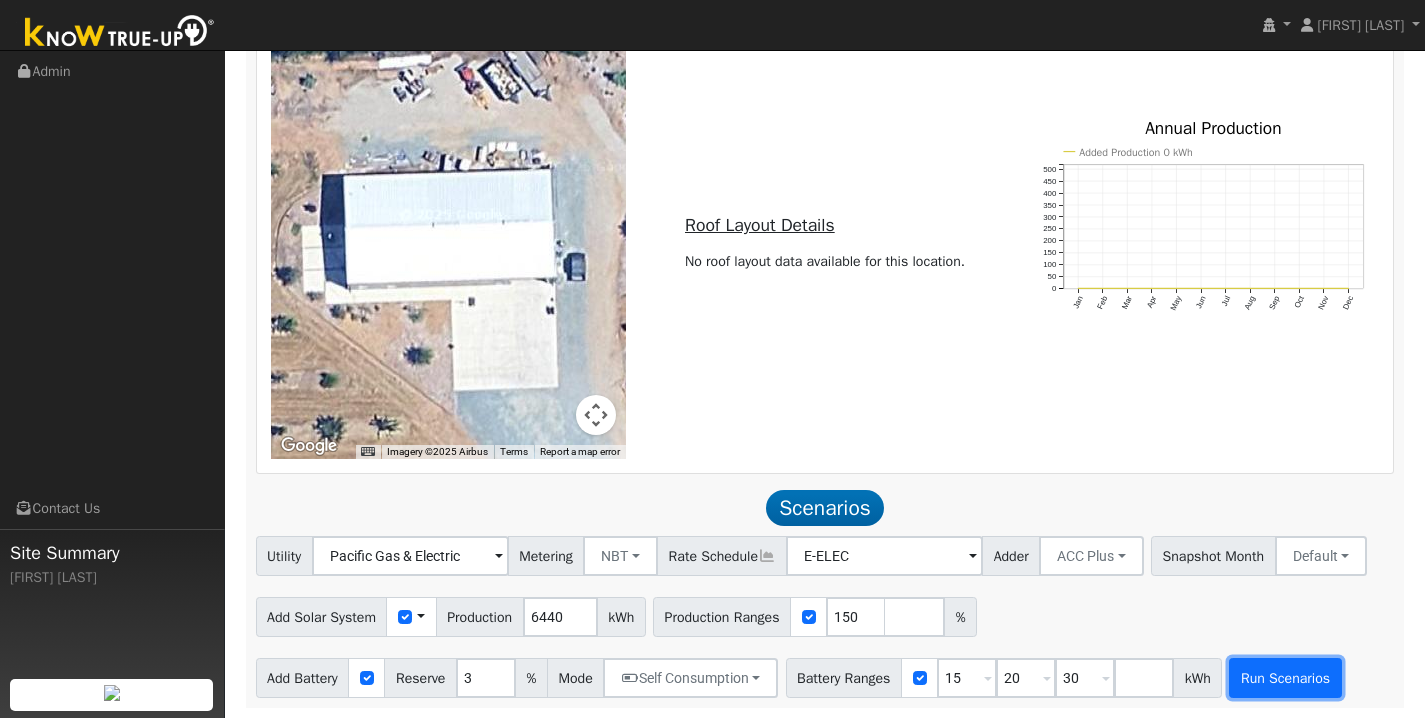 click on "Run Scenarios" at bounding box center (1285, 678) 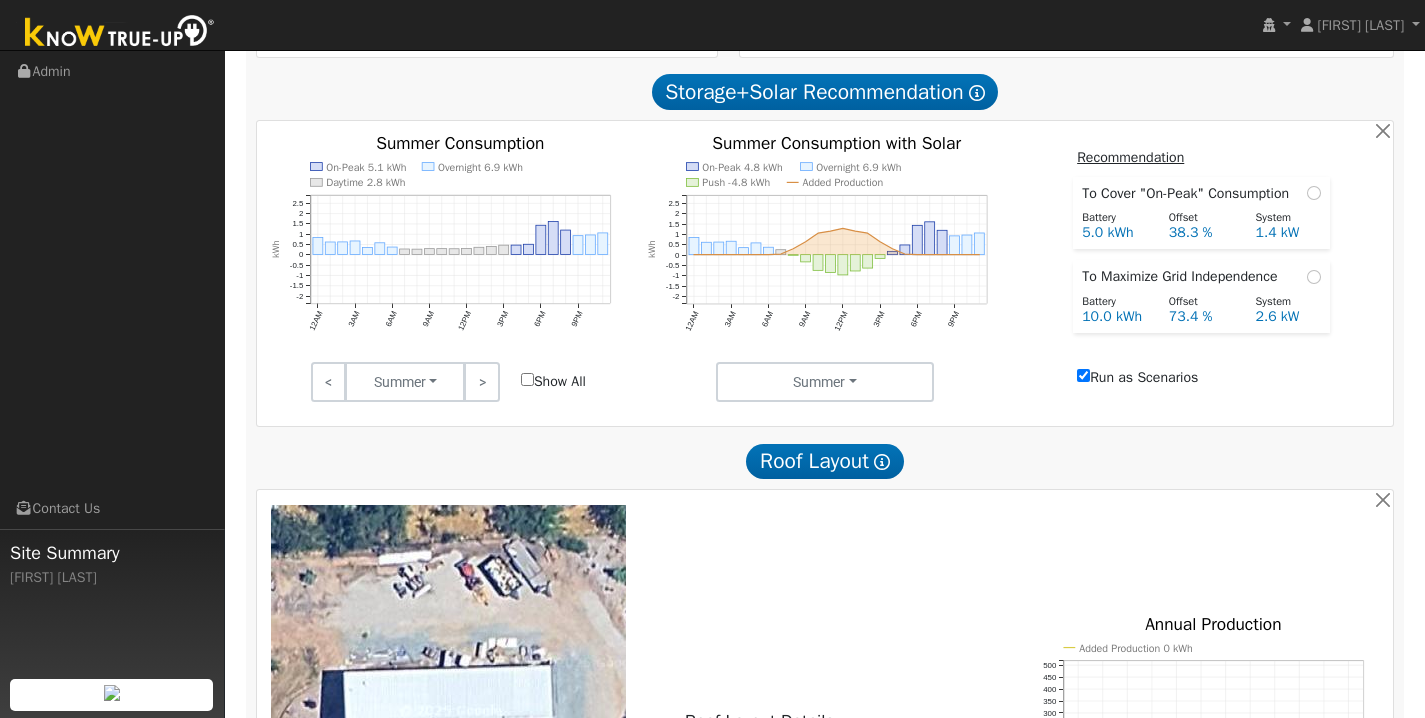 scroll, scrollTop: 775, scrollLeft: 0, axis: vertical 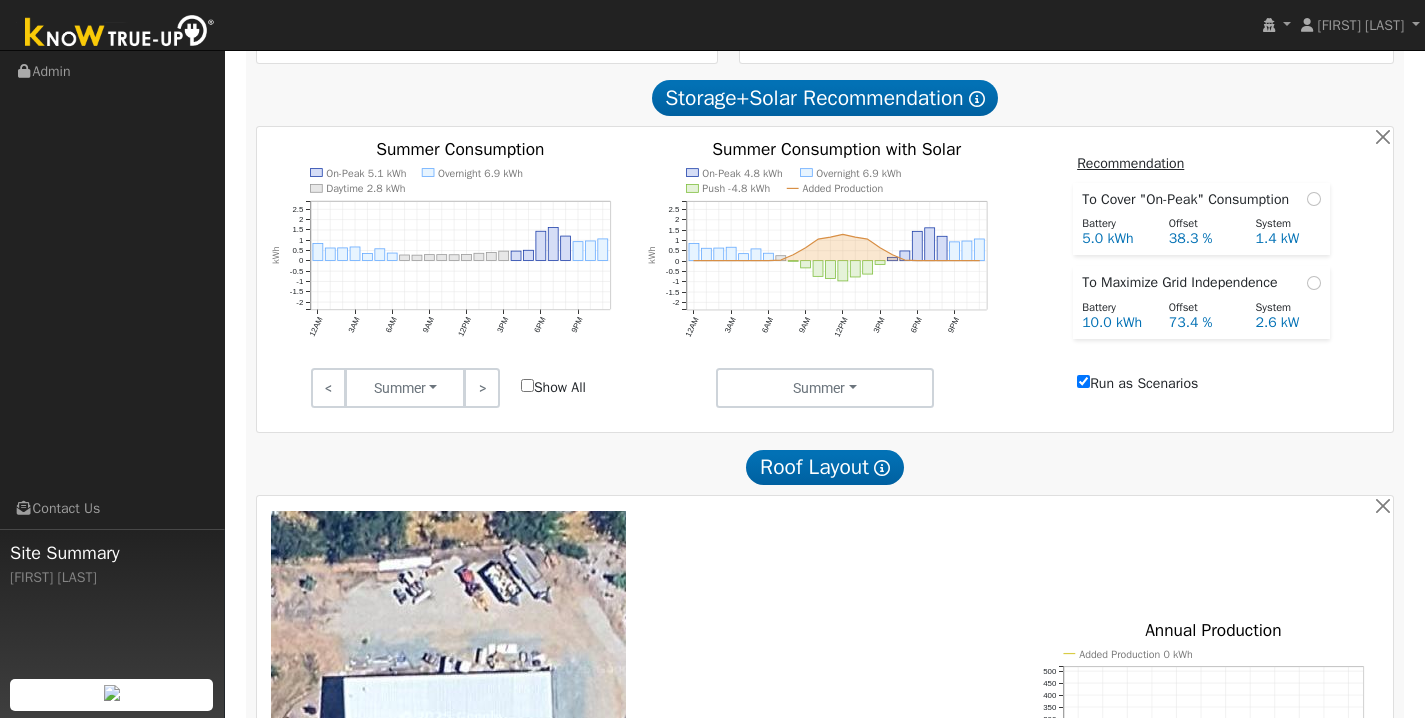type on "2.6" 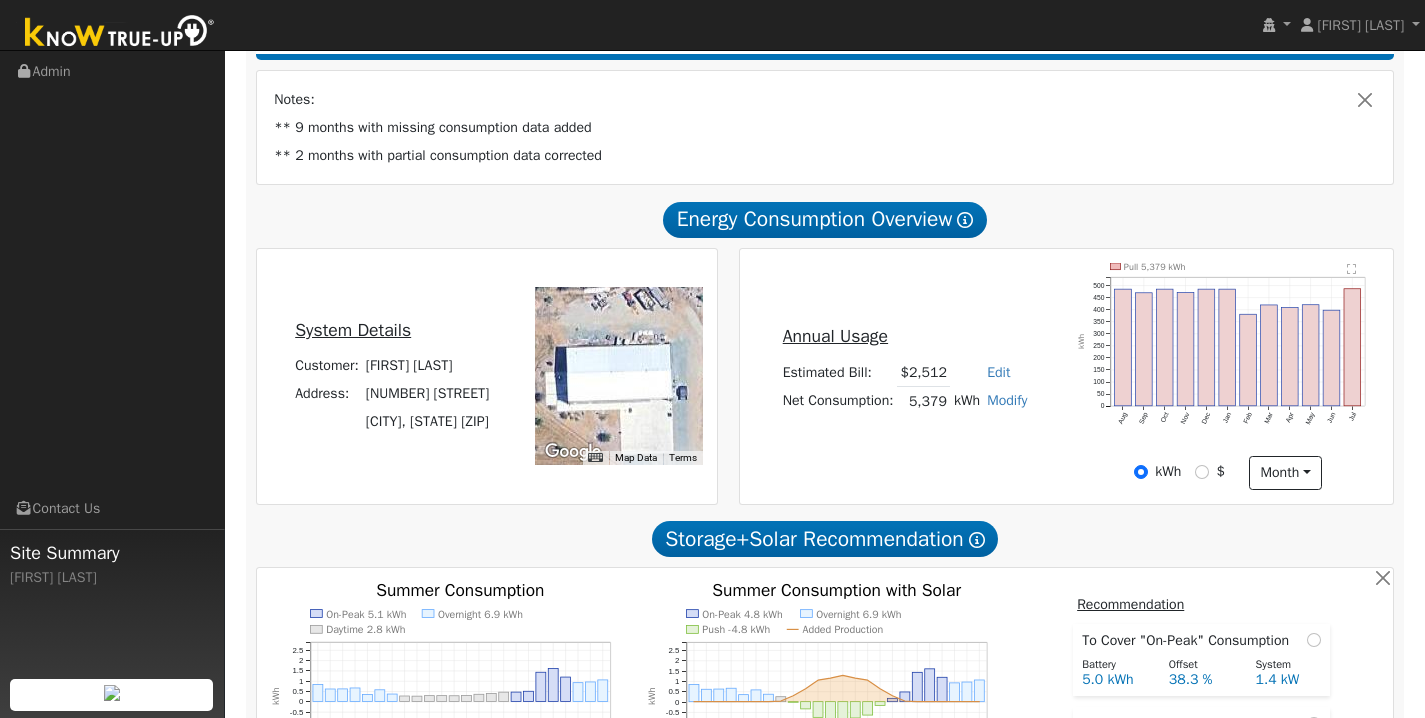 scroll, scrollTop: 510, scrollLeft: 0, axis: vertical 